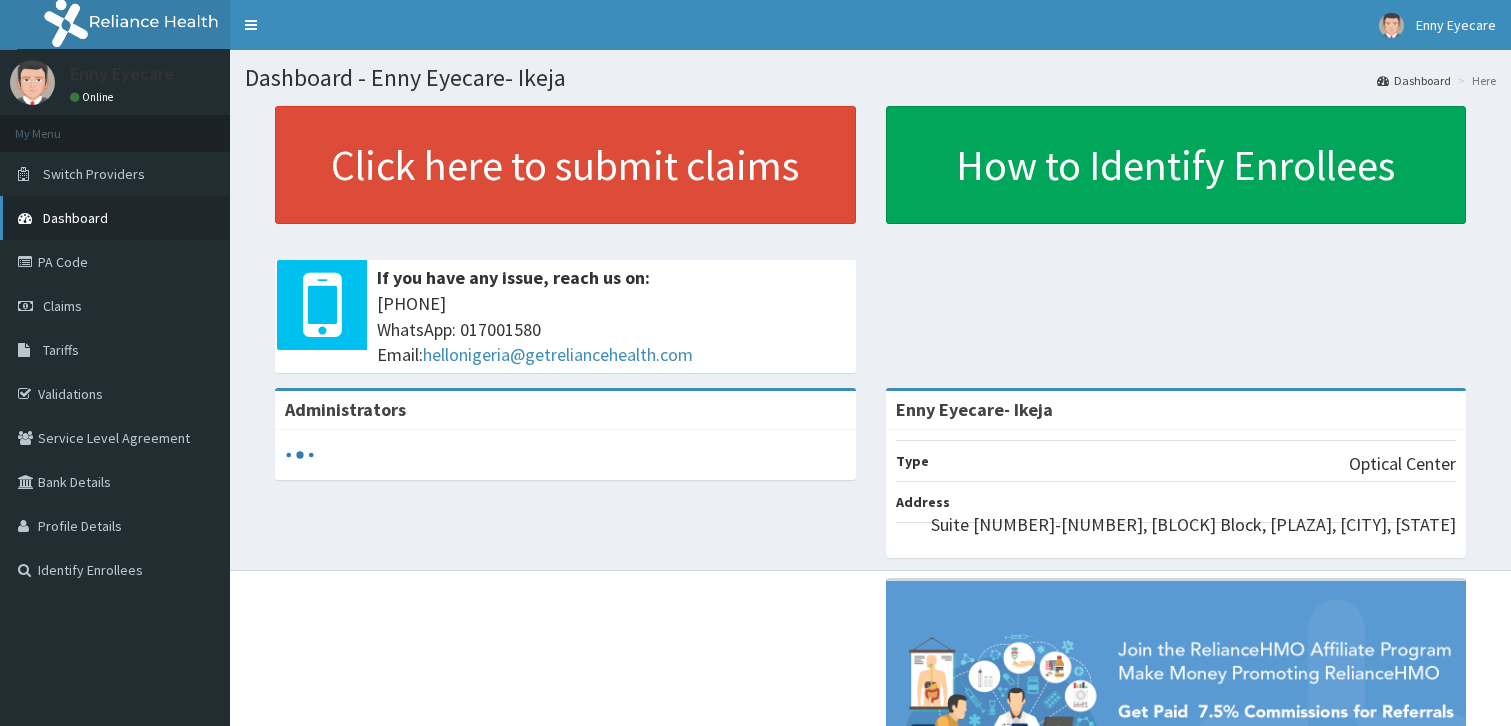 scroll, scrollTop: 0, scrollLeft: 0, axis: both 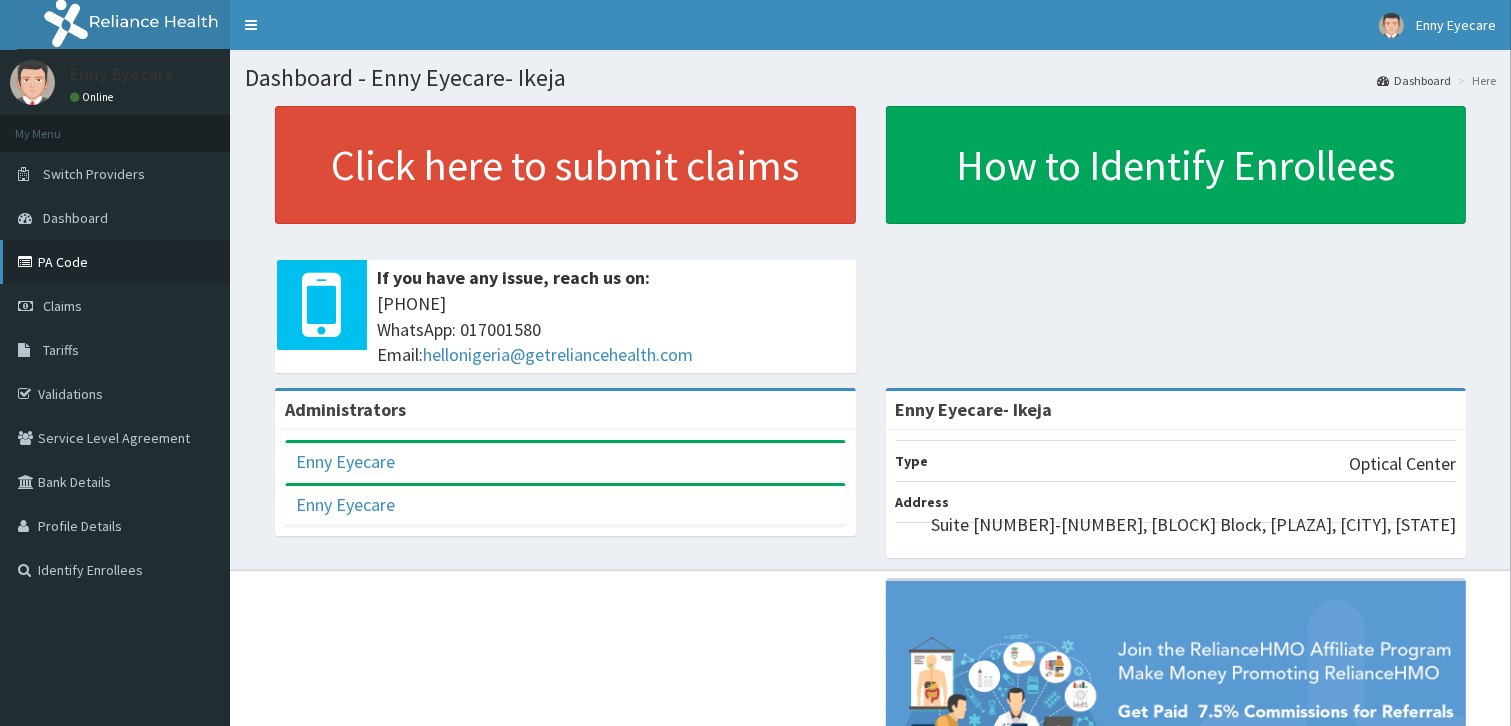click on "PA Code" at bounding box center (115, 262) 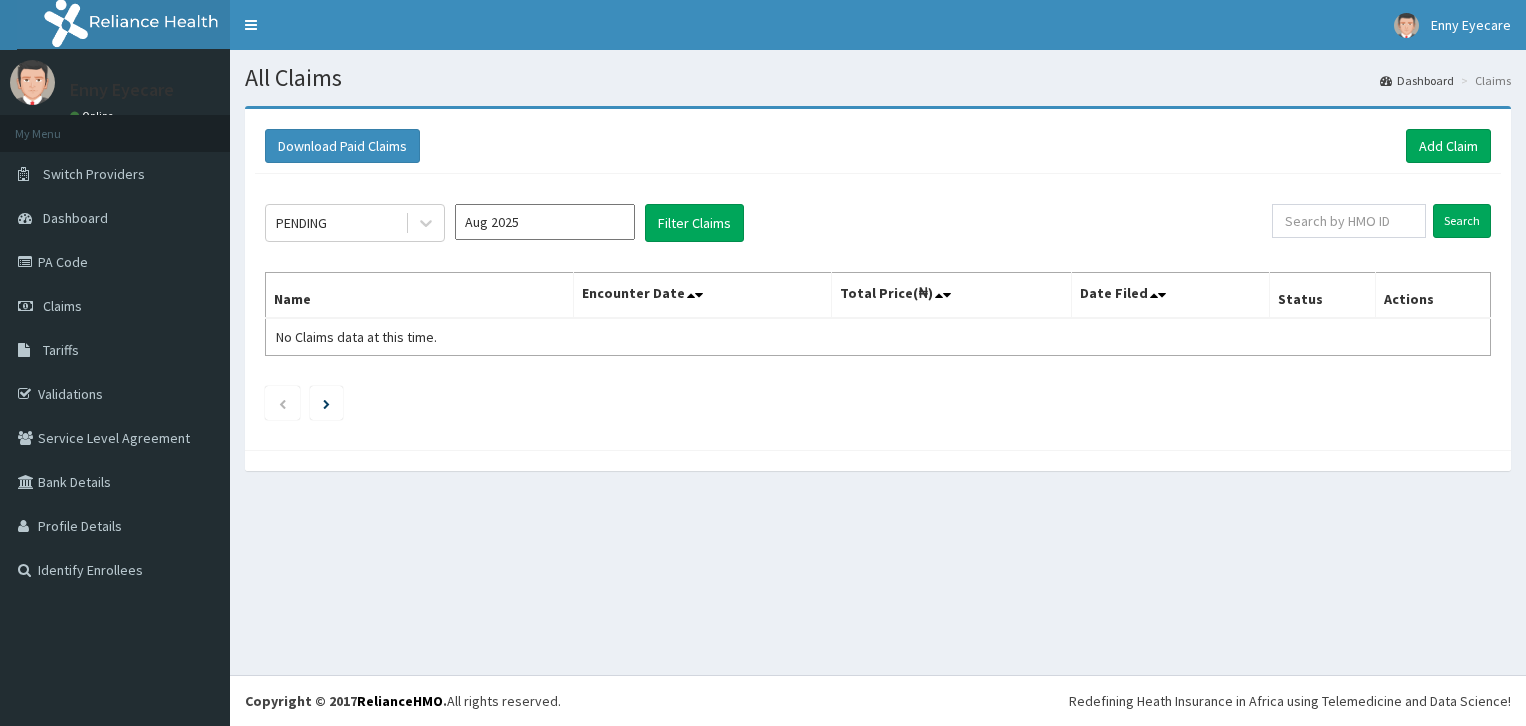 scroll, scrollTop: 0, scrollLeft: 0, axis: both 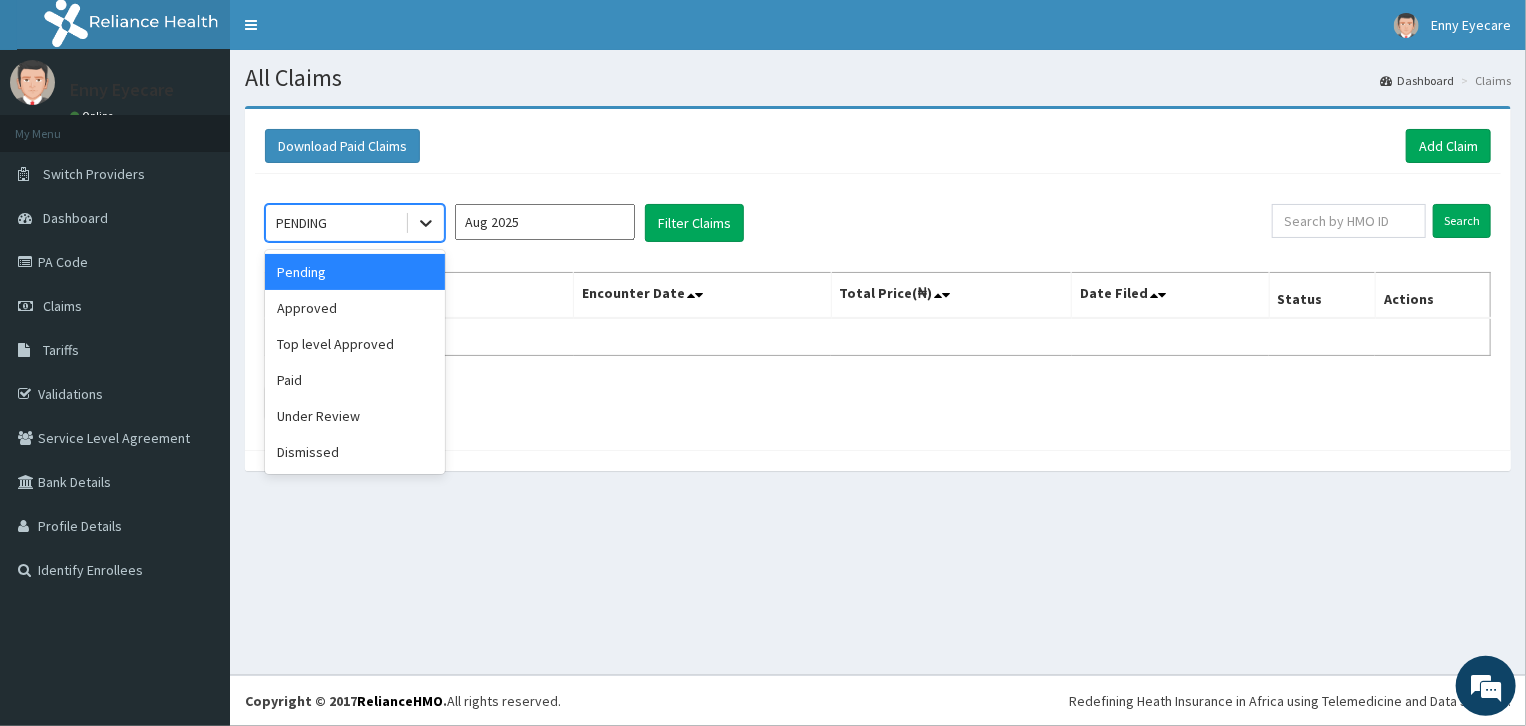 click 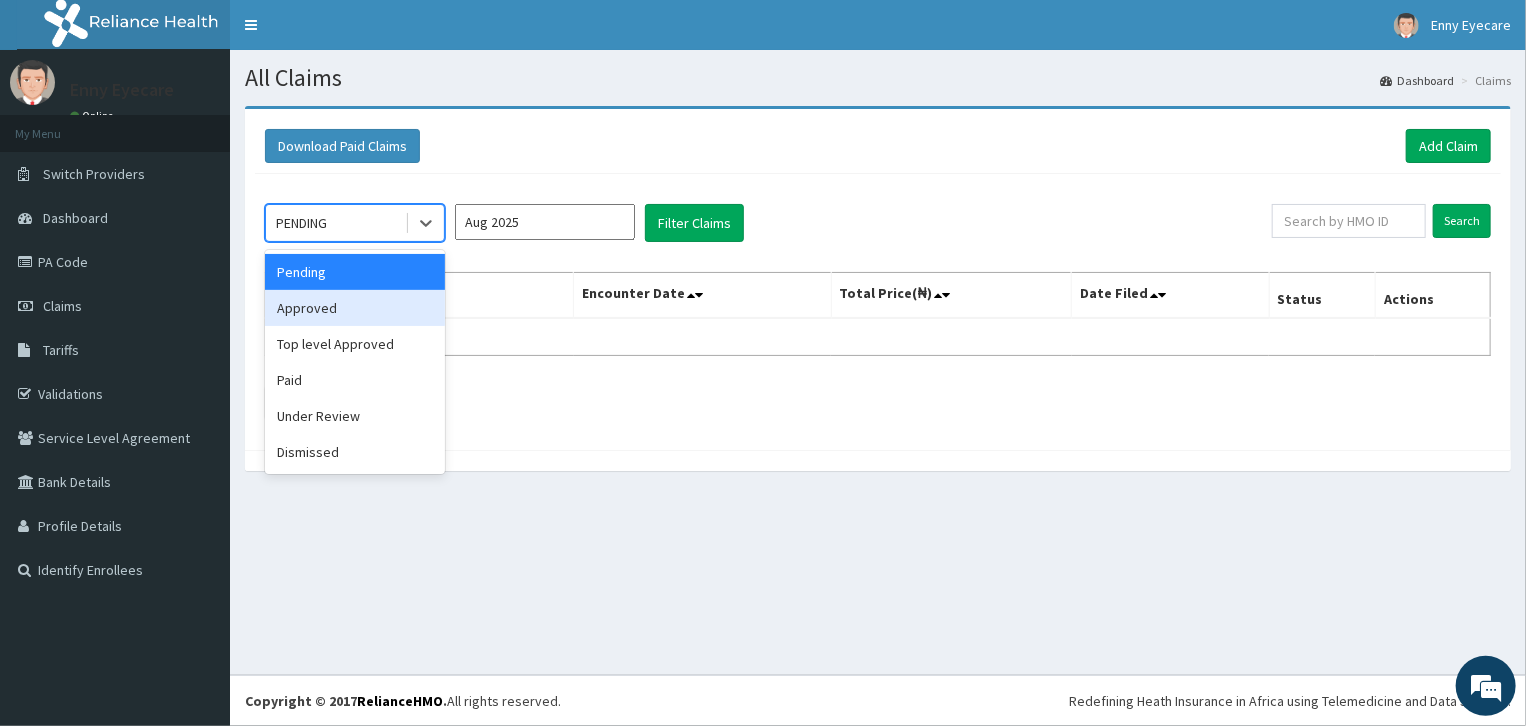 click on "Approved" at bounding box center (355, 308) 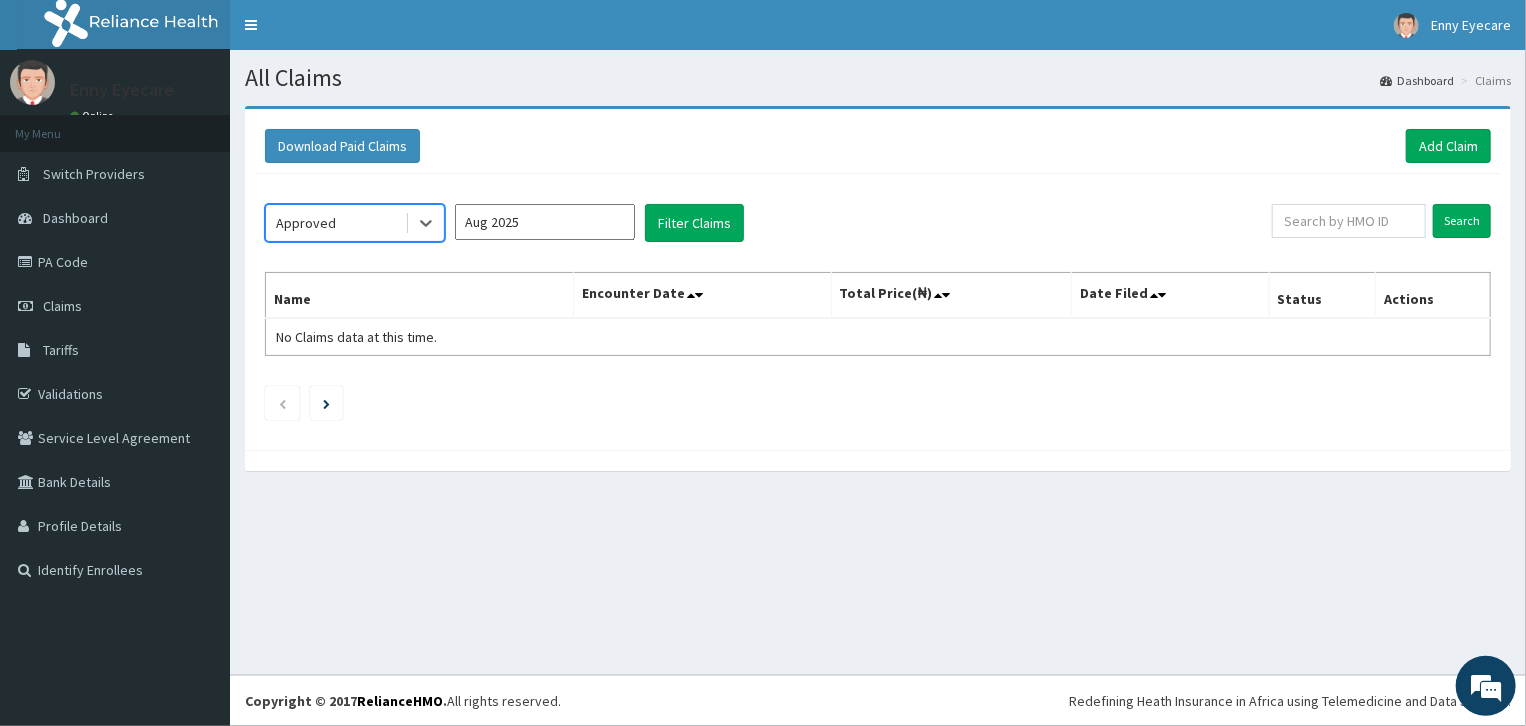 click on "Aug 2025" at bounding box center [545, 222] 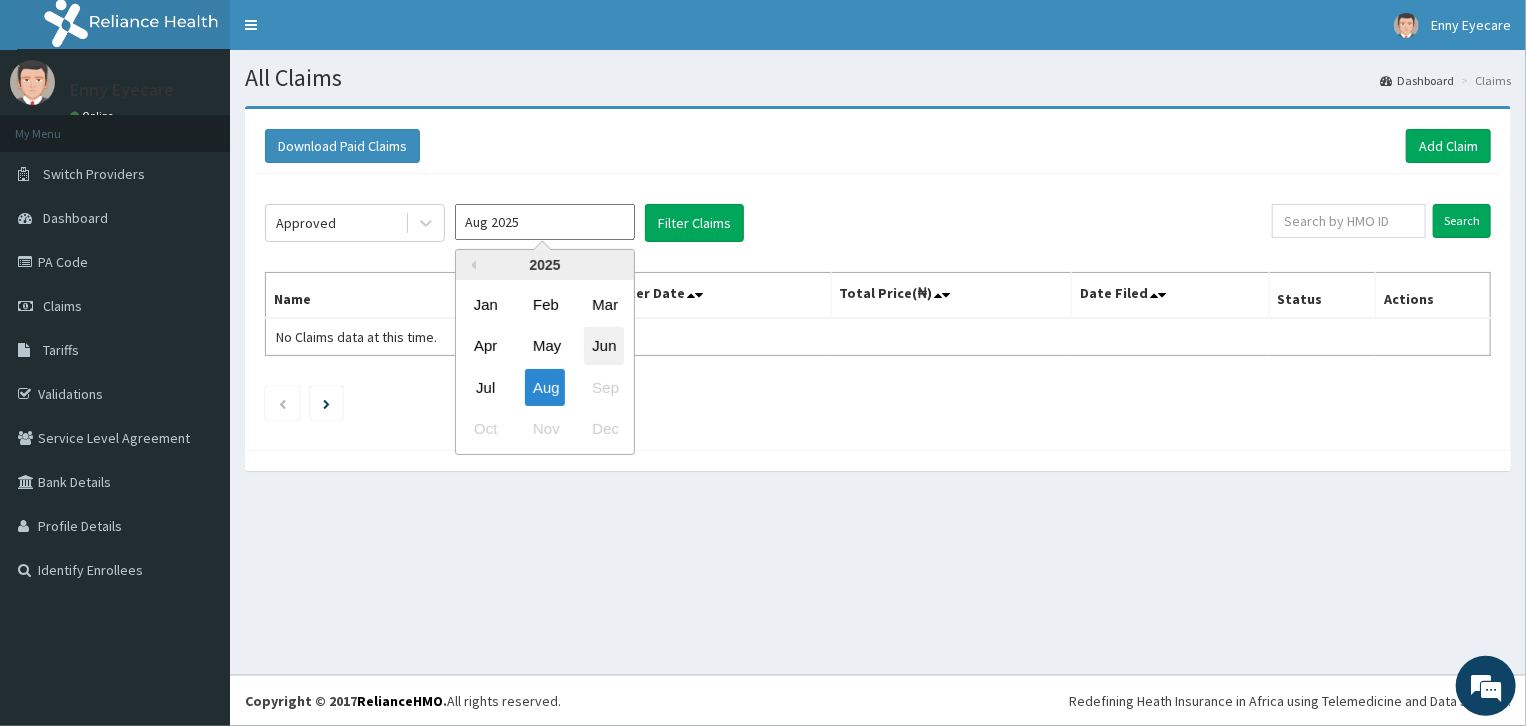 click on "Jun" at bounding box center (604, 346) 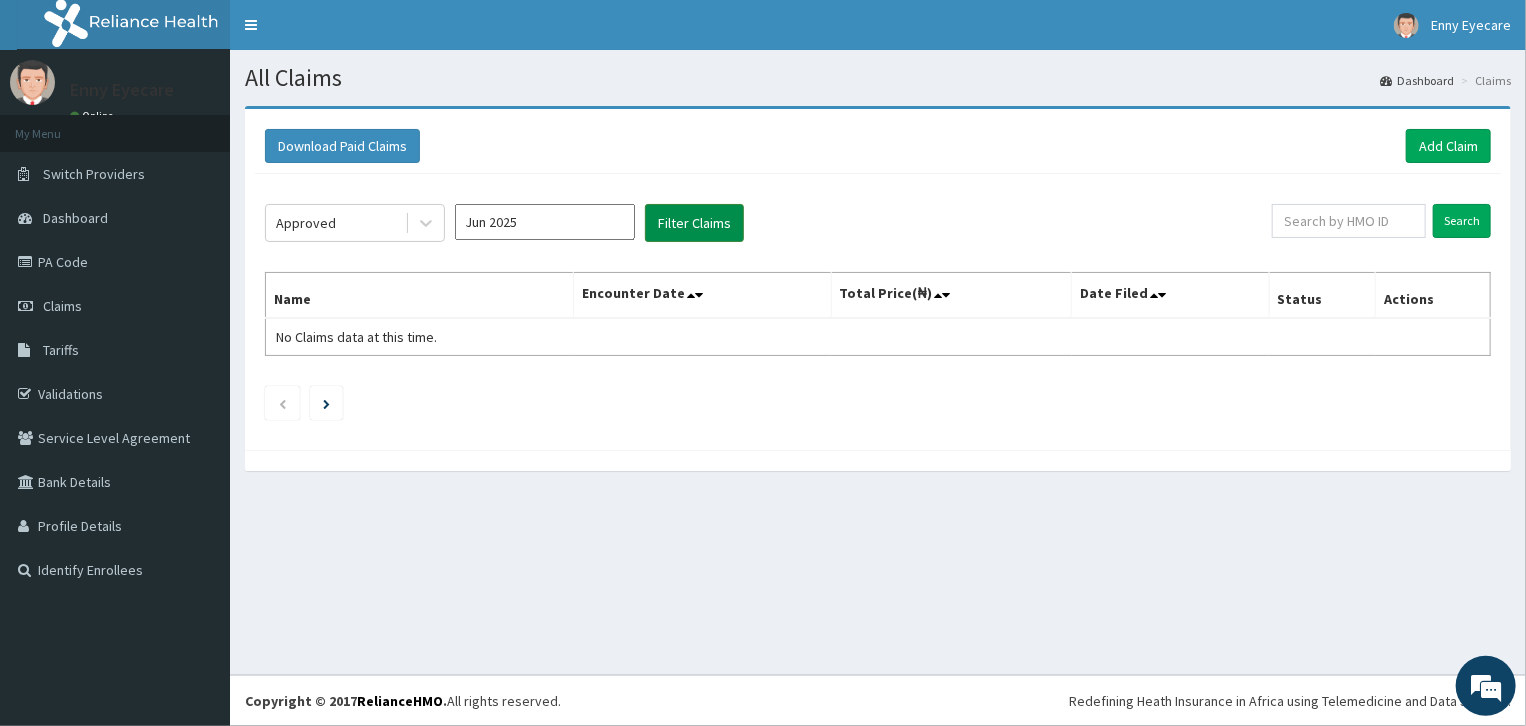 click on "Filter Claims" at bounding box center [694, 223] 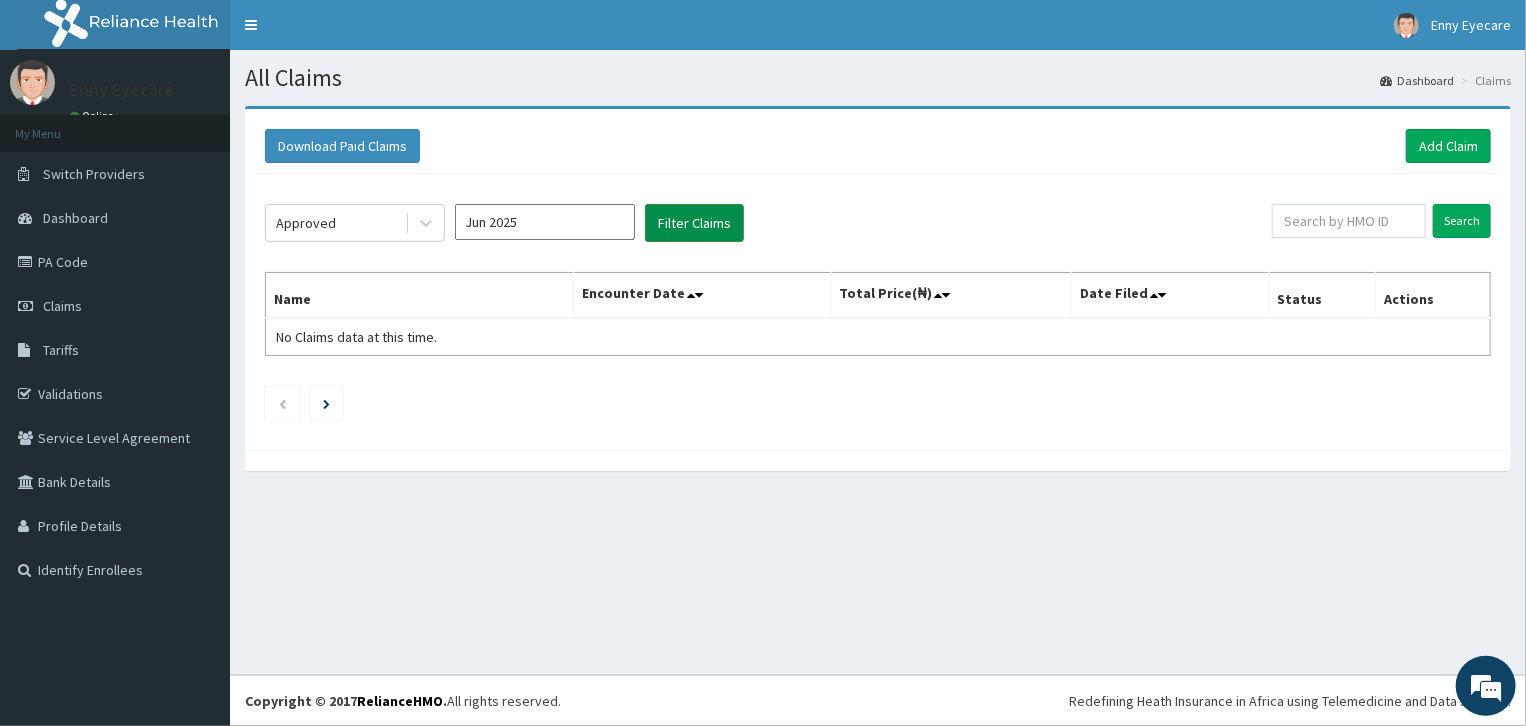 scroll, scrollTop: 0, scrollLeft: 0, axis: both 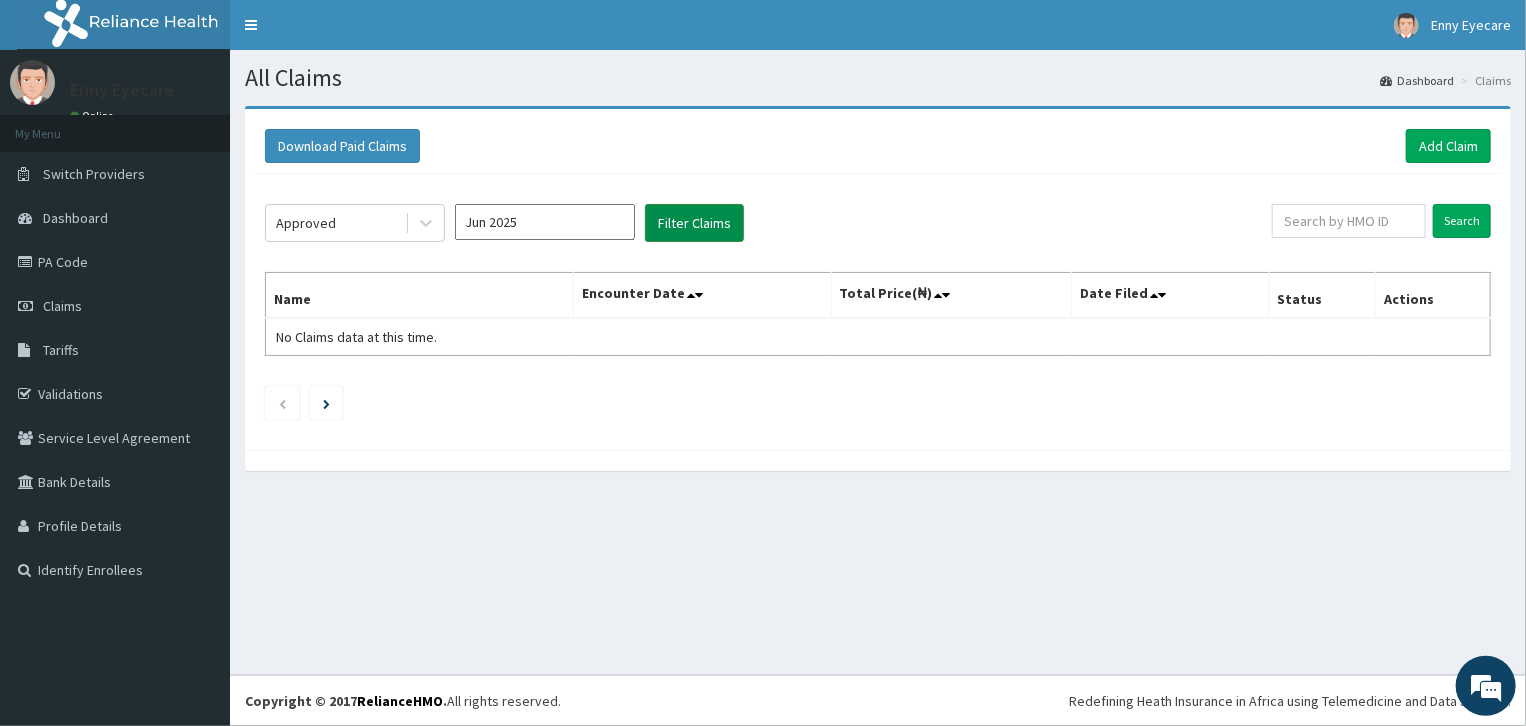 click on "Filter Claims" at bounding box center (694, 223) 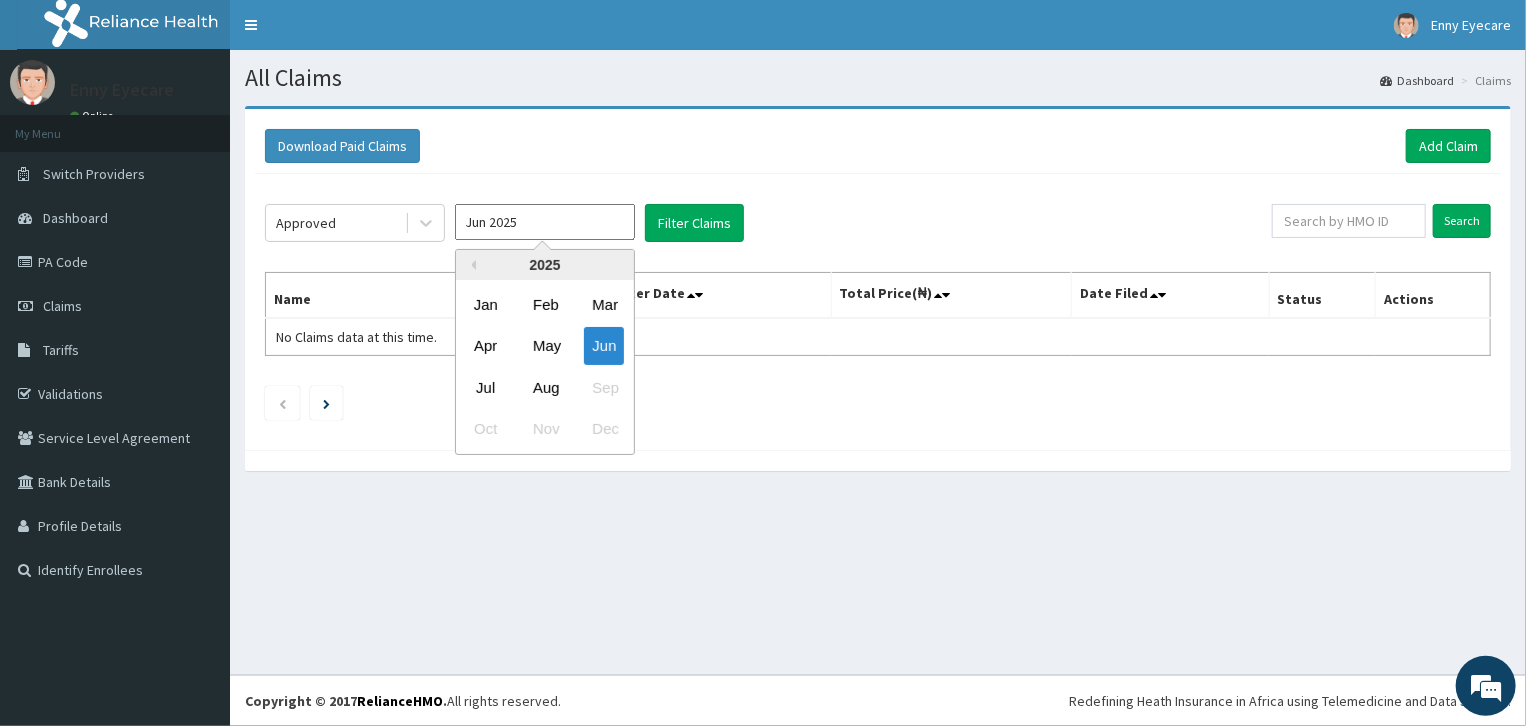 click on "Jun 2025" at bounding box center [545, 222] 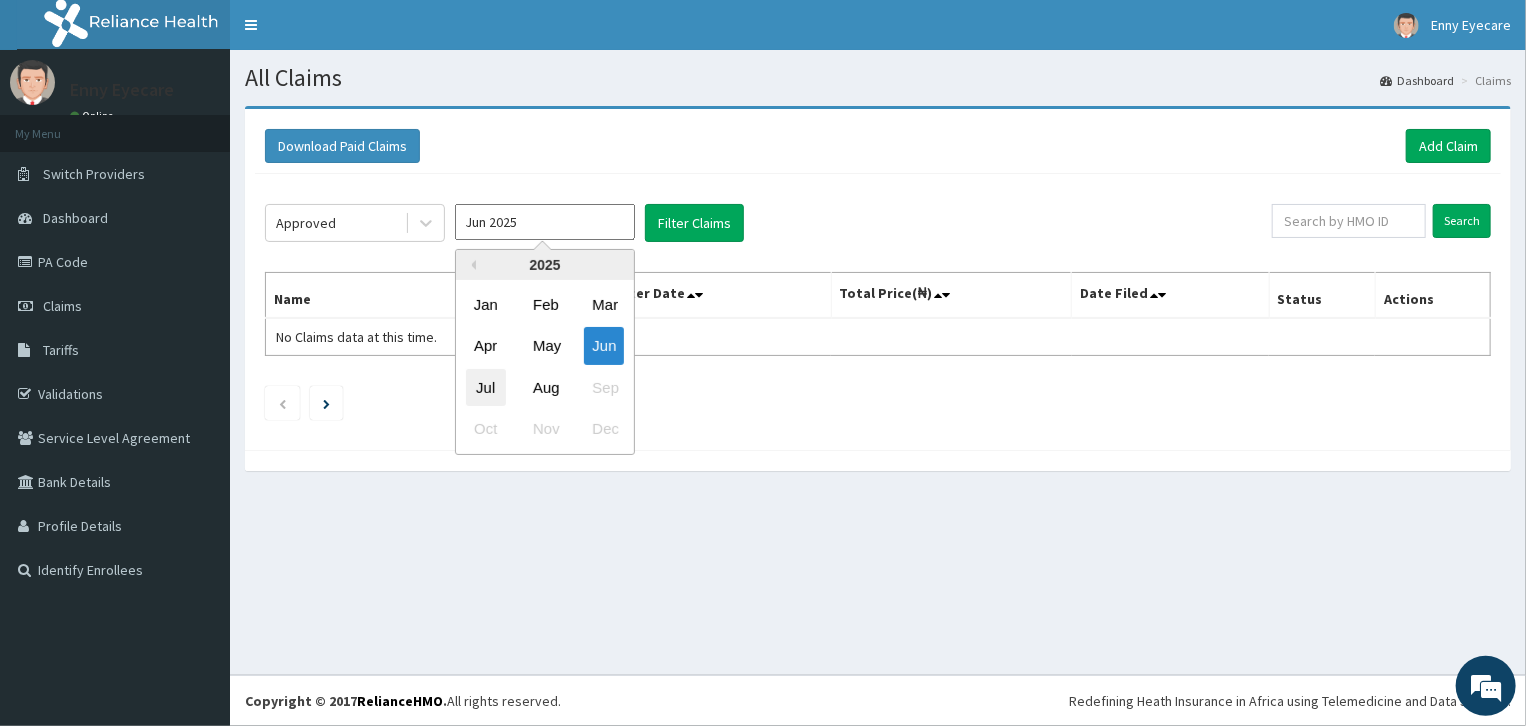 click on "Jul" at bounding box center [486, 387] 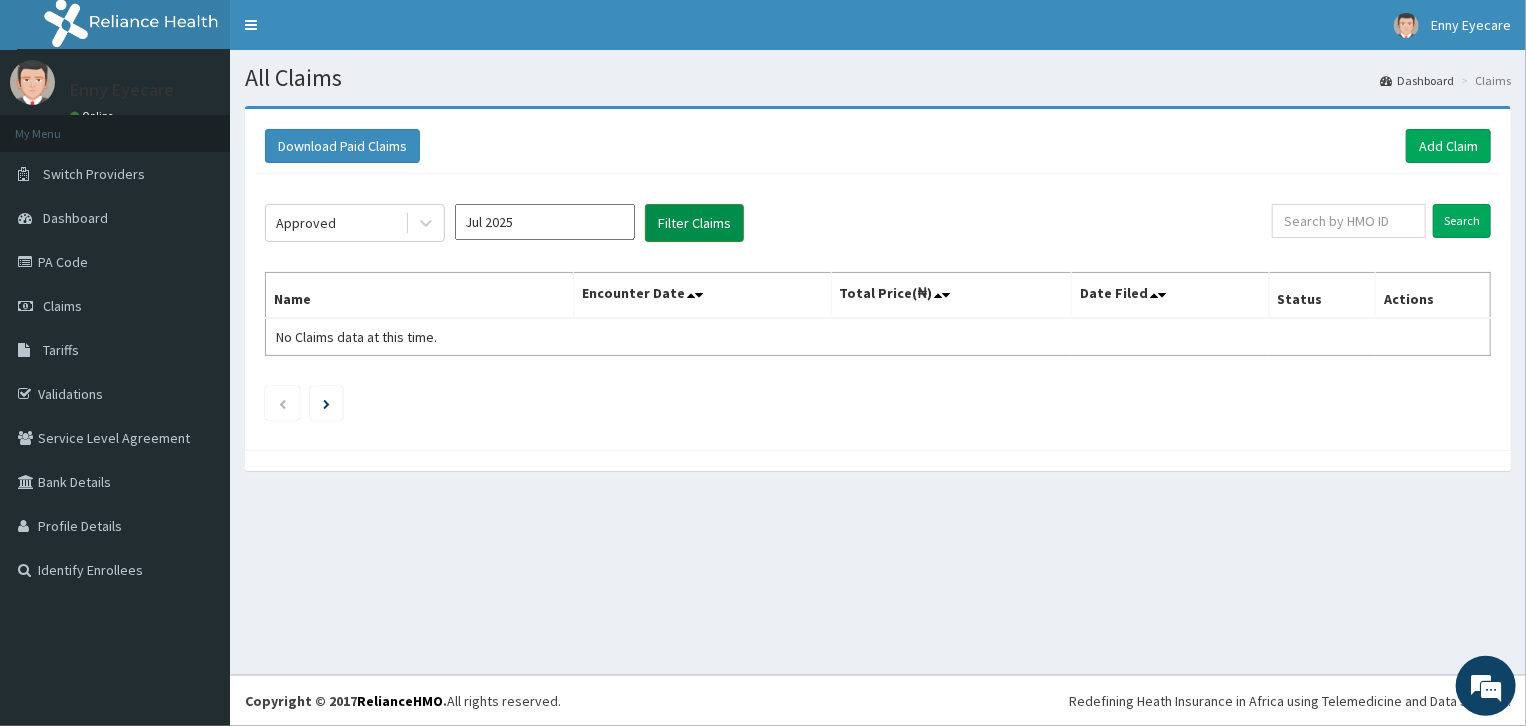 click on "Filter Claims" at bounding box center (694, 223) 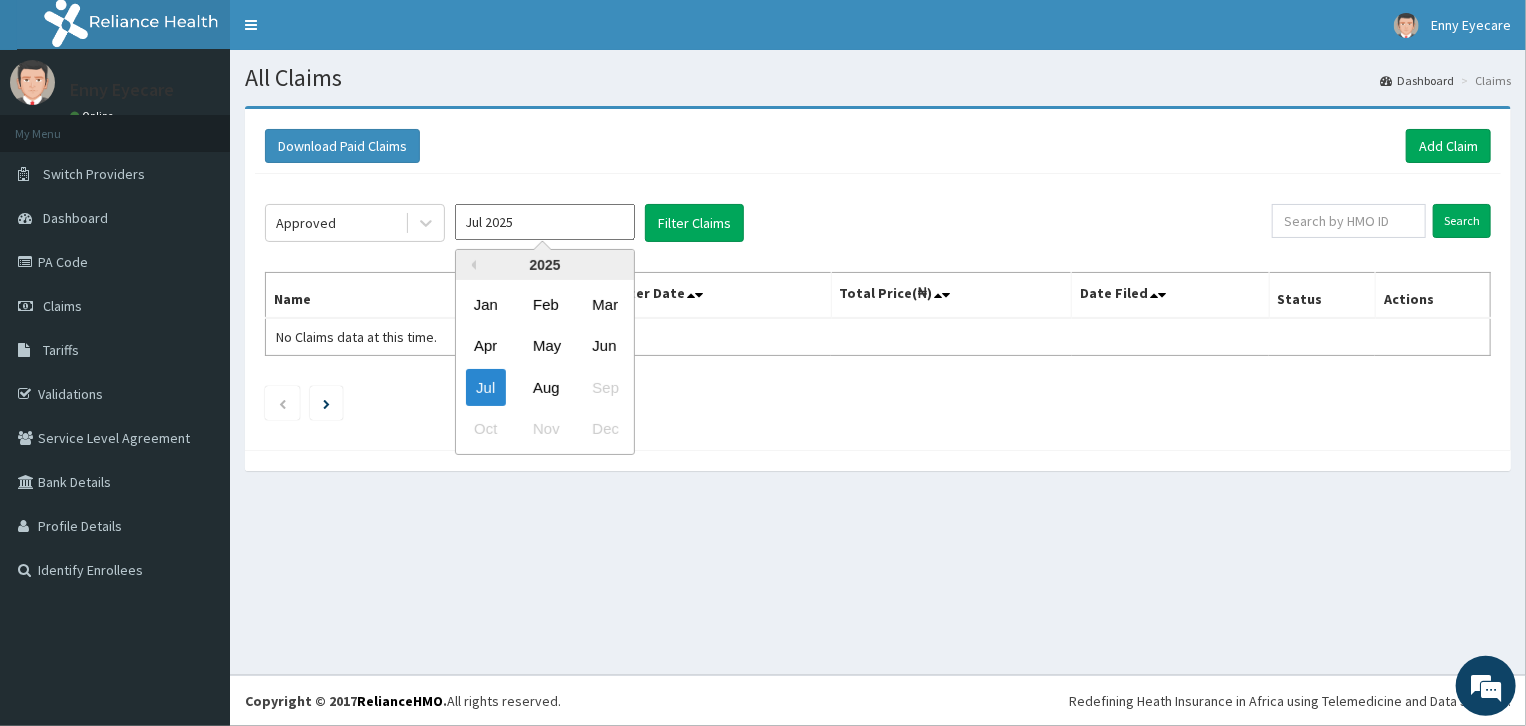click on "Jul 2025" at bounding box center (545, 222) 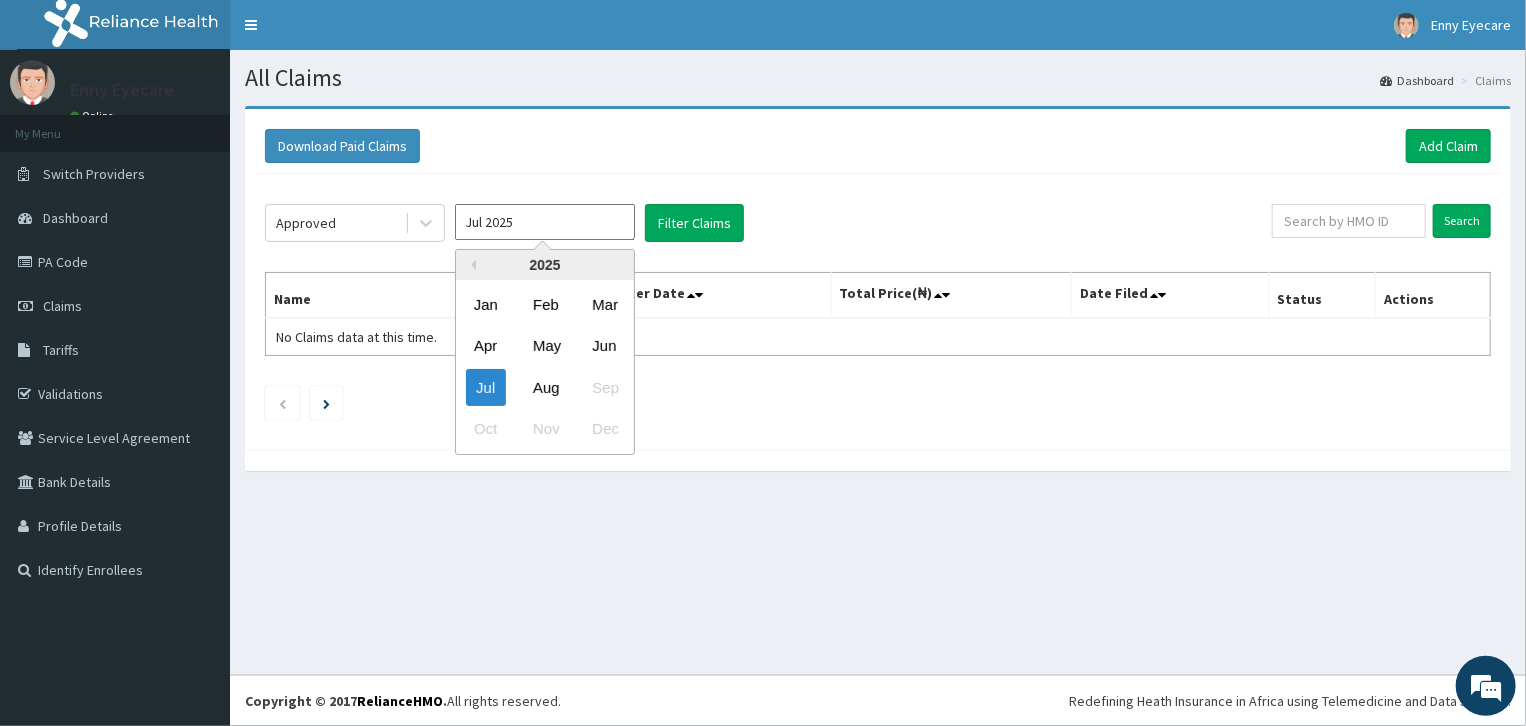 click on "Jun" at bounding box center [604, 346] 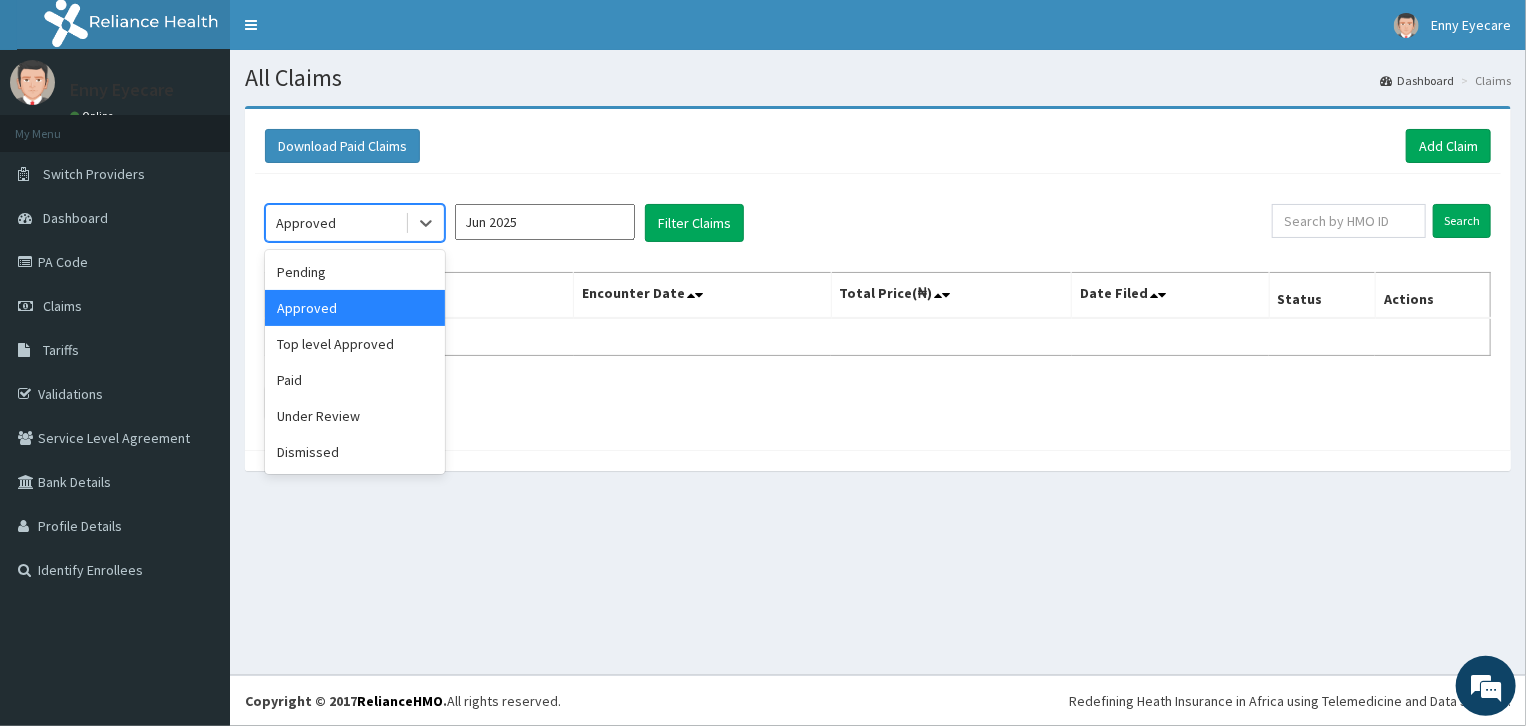 click on "Approved" at bounding box center [335, 223] 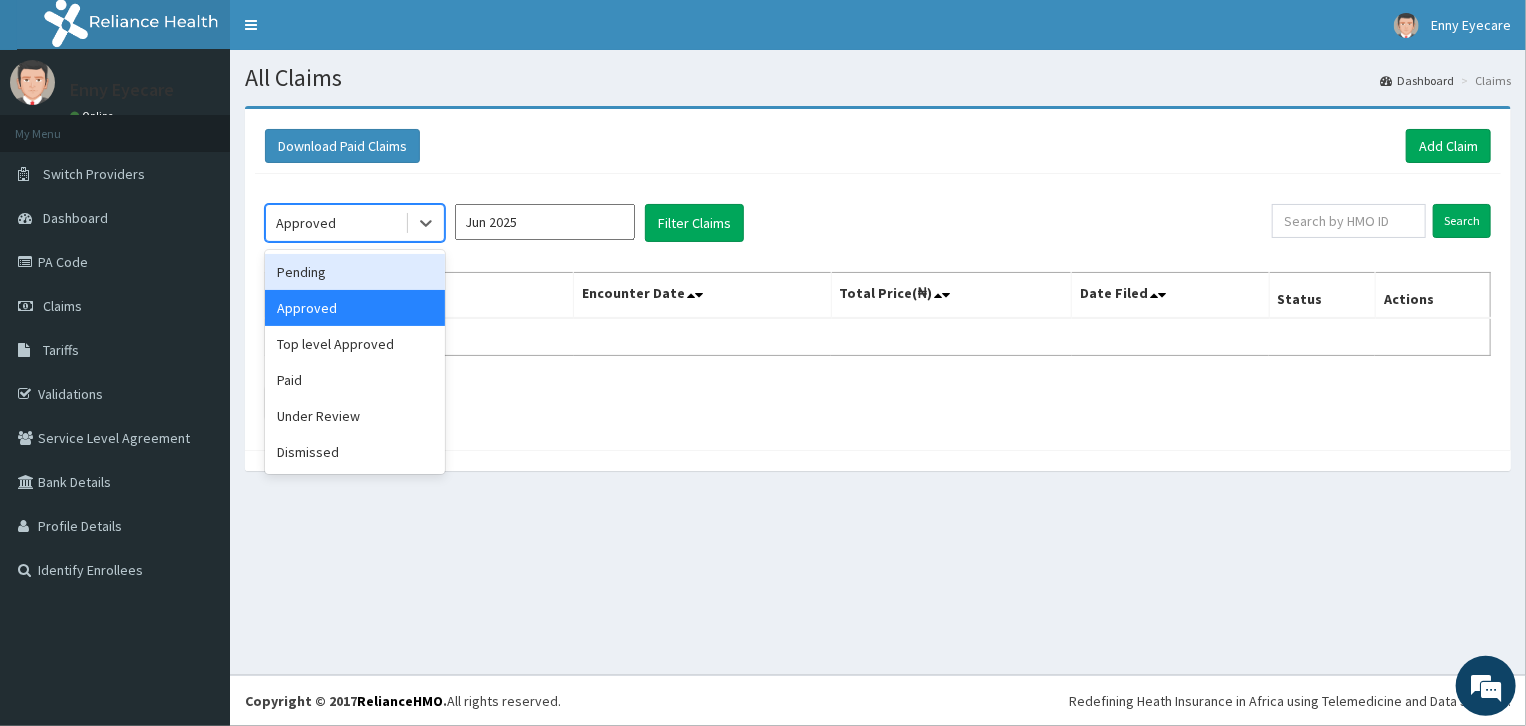 click on "Pending" at bounding box center [355, 272] 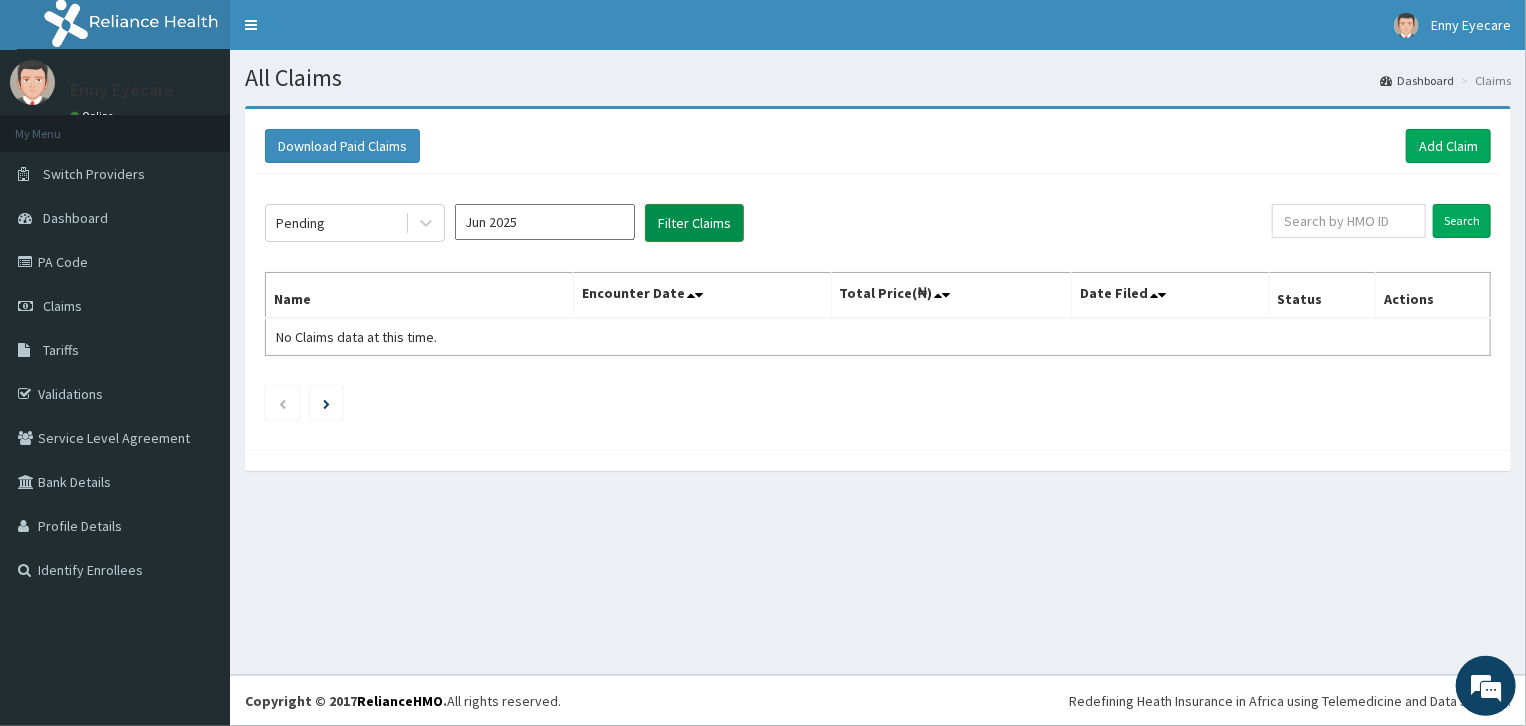 click on "Filter Claims" at bounding box center (694, 223) 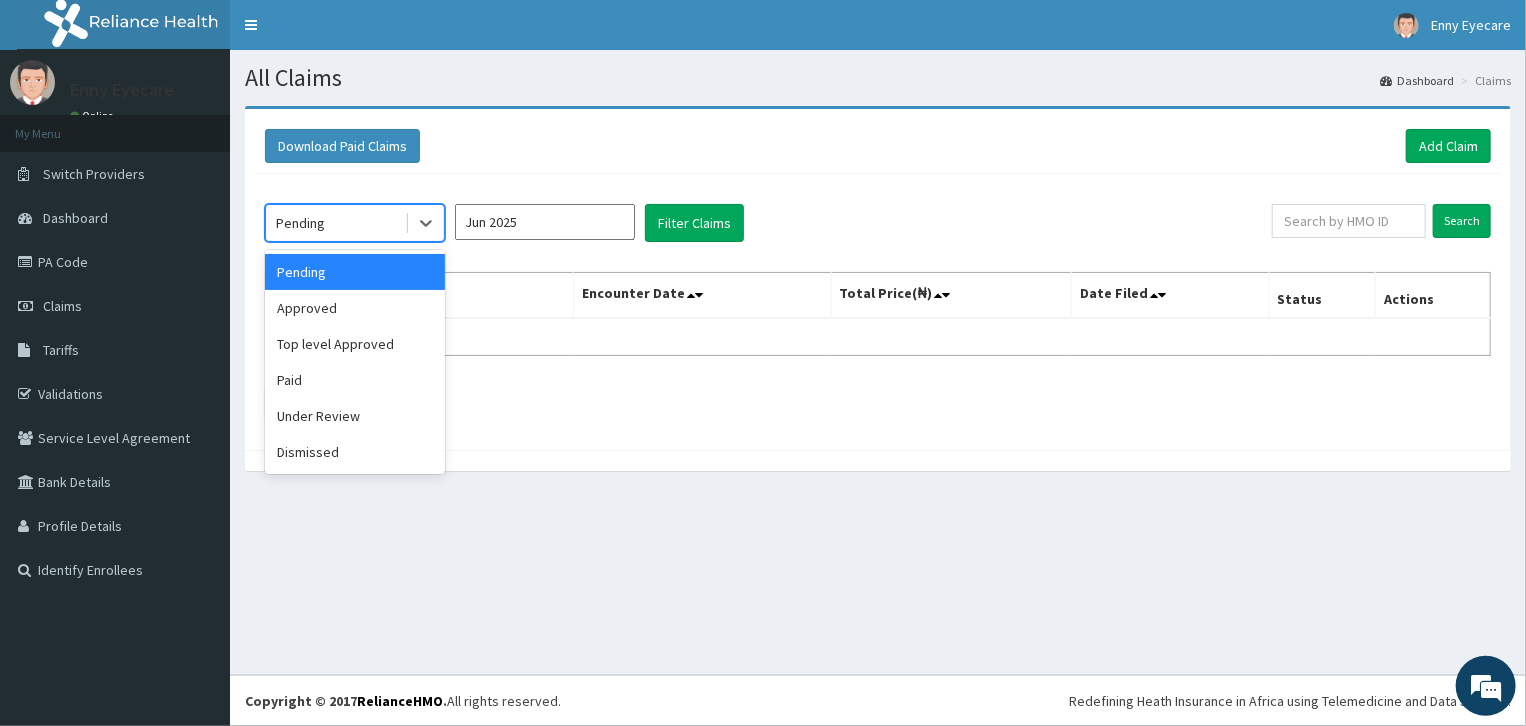 click on "Pending" at bounding box center [335, 223] 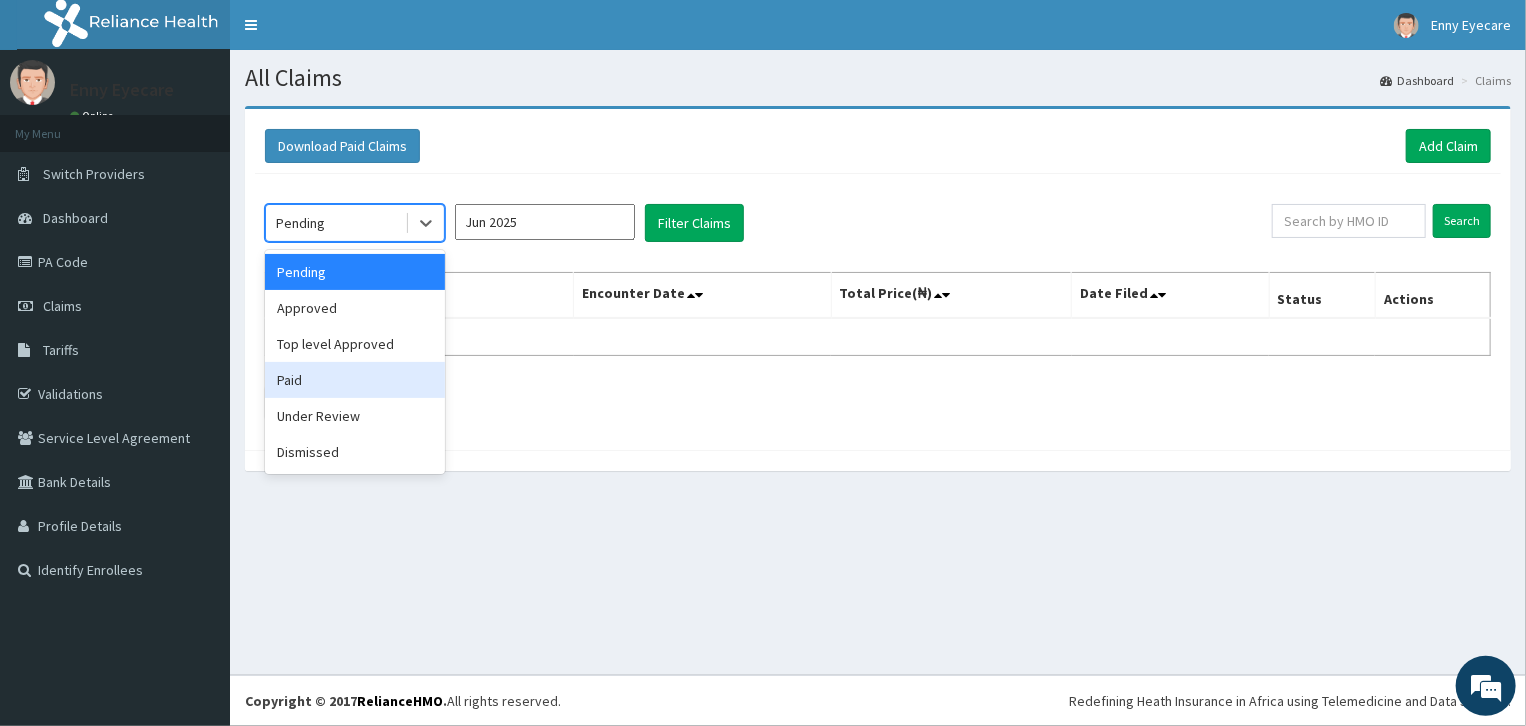 click on "Paid" at bounding box center (355, 380) 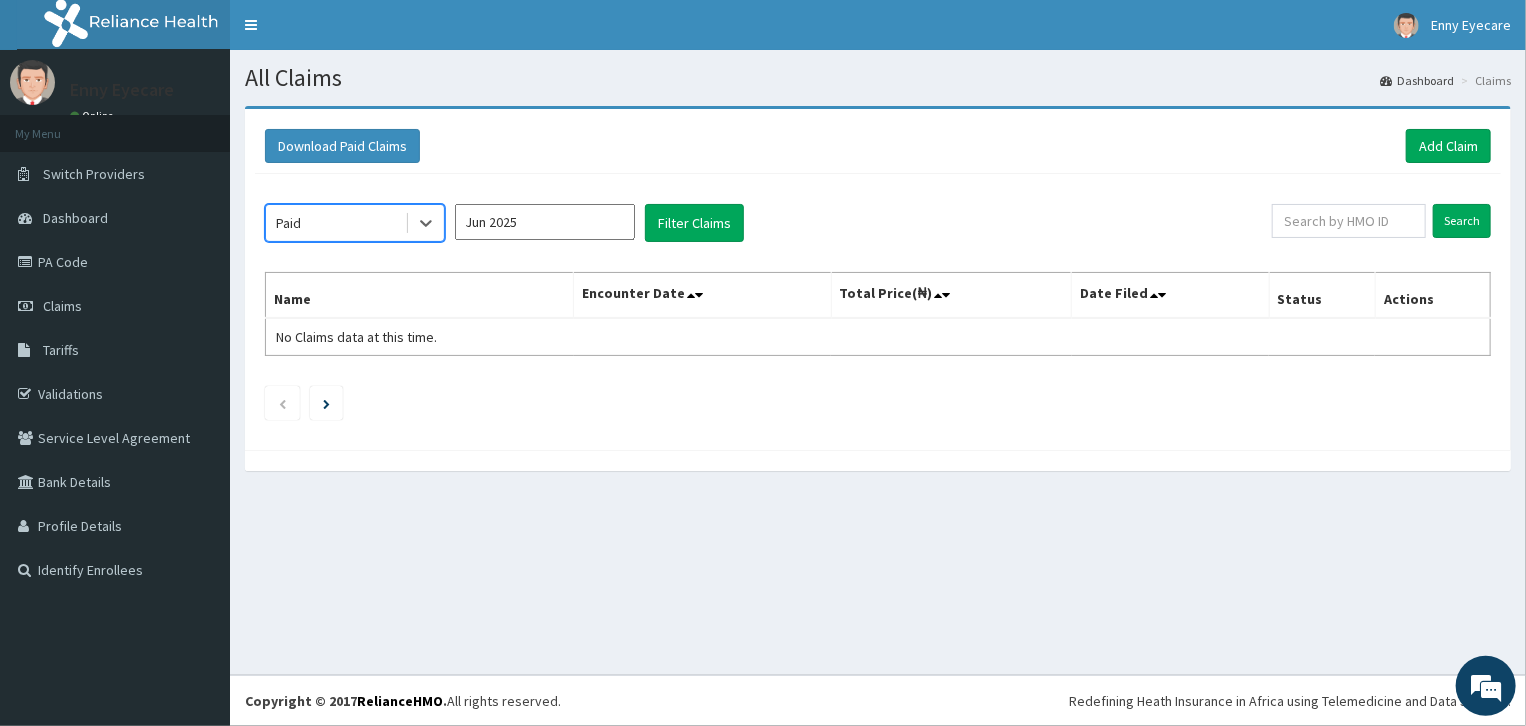 click on "Jun 2025" at bounding box center (545, 222) 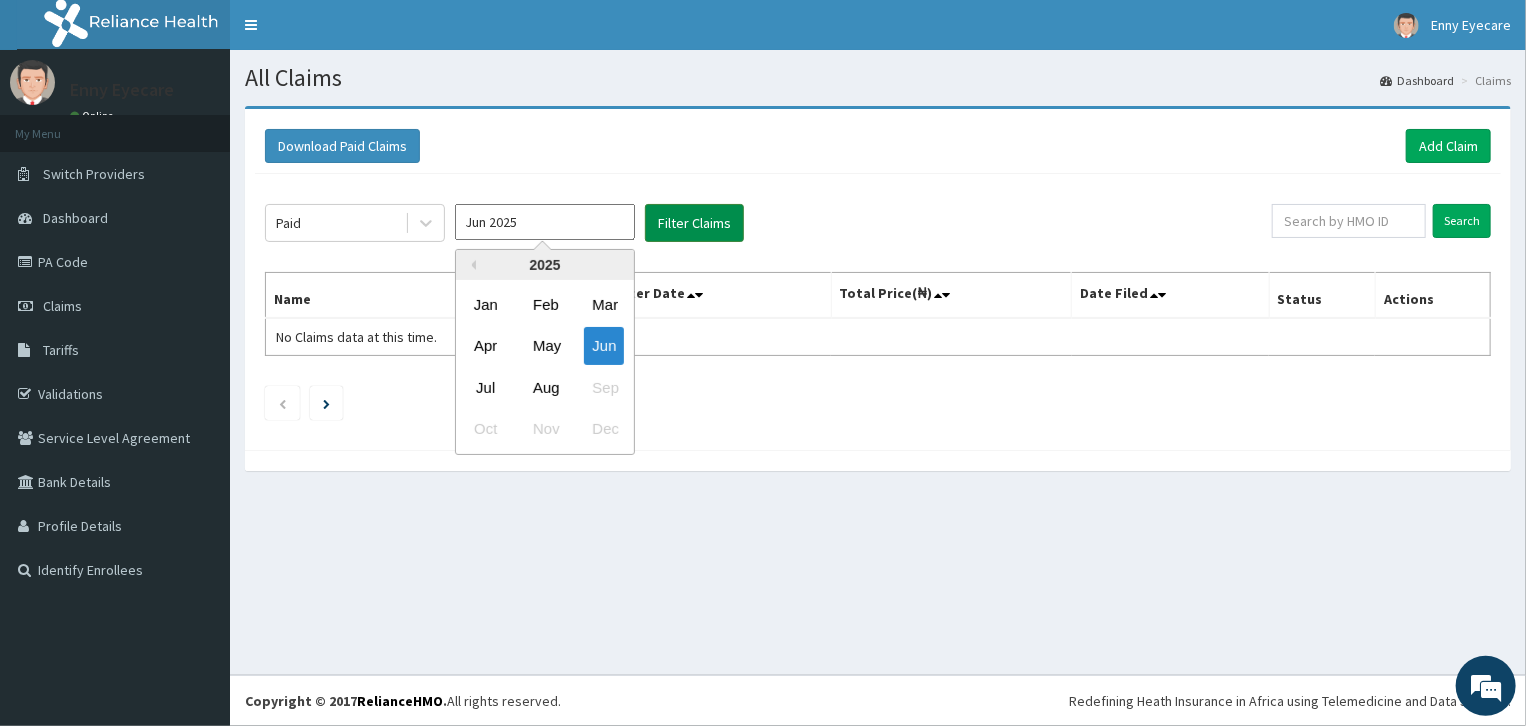 click on "Filter Claims" at bounding box center [694, 223] 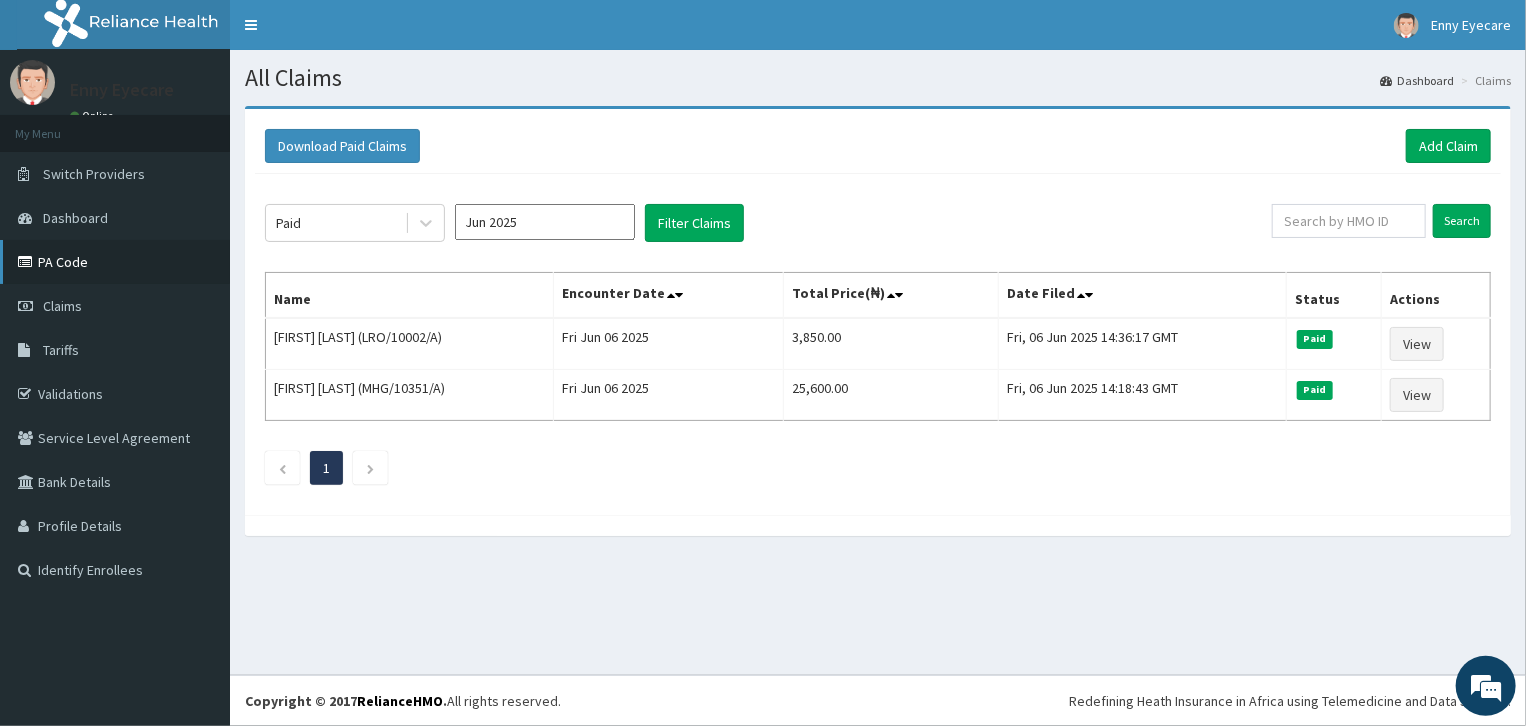 click on "PA Code" at bounding box center (115, 262) 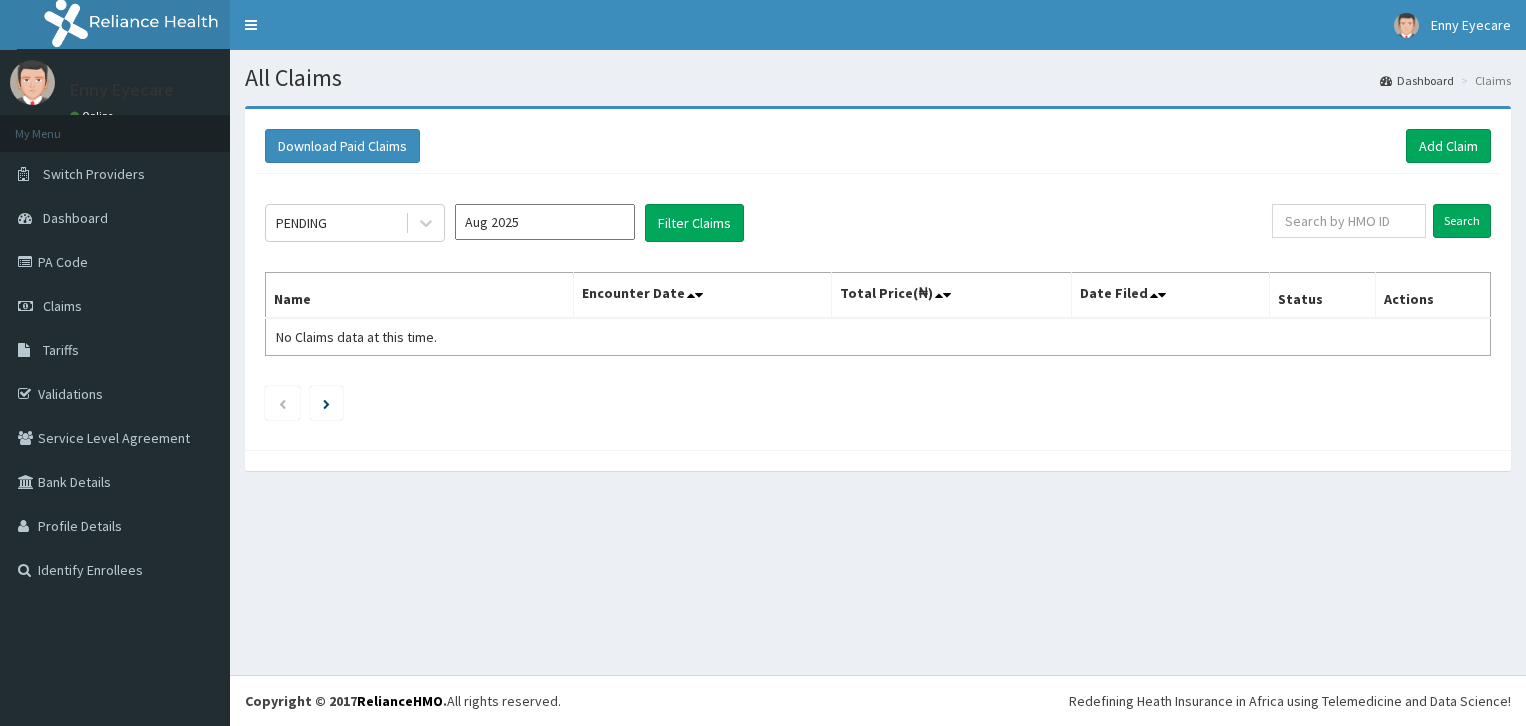 scroll, scrollTop: 0, scrollLeft: 0, axis: both 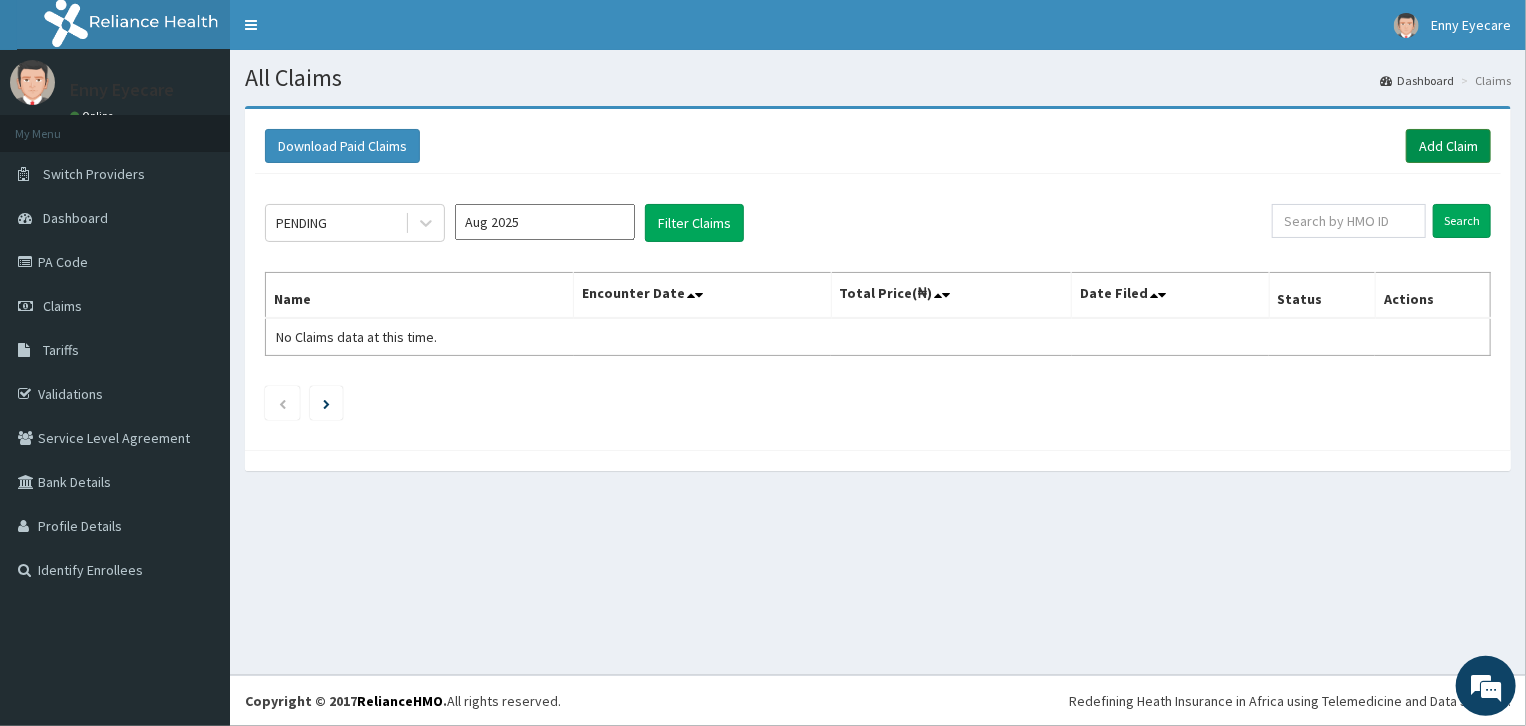 click on "Add Claim" at bounding box center [1448, 146] 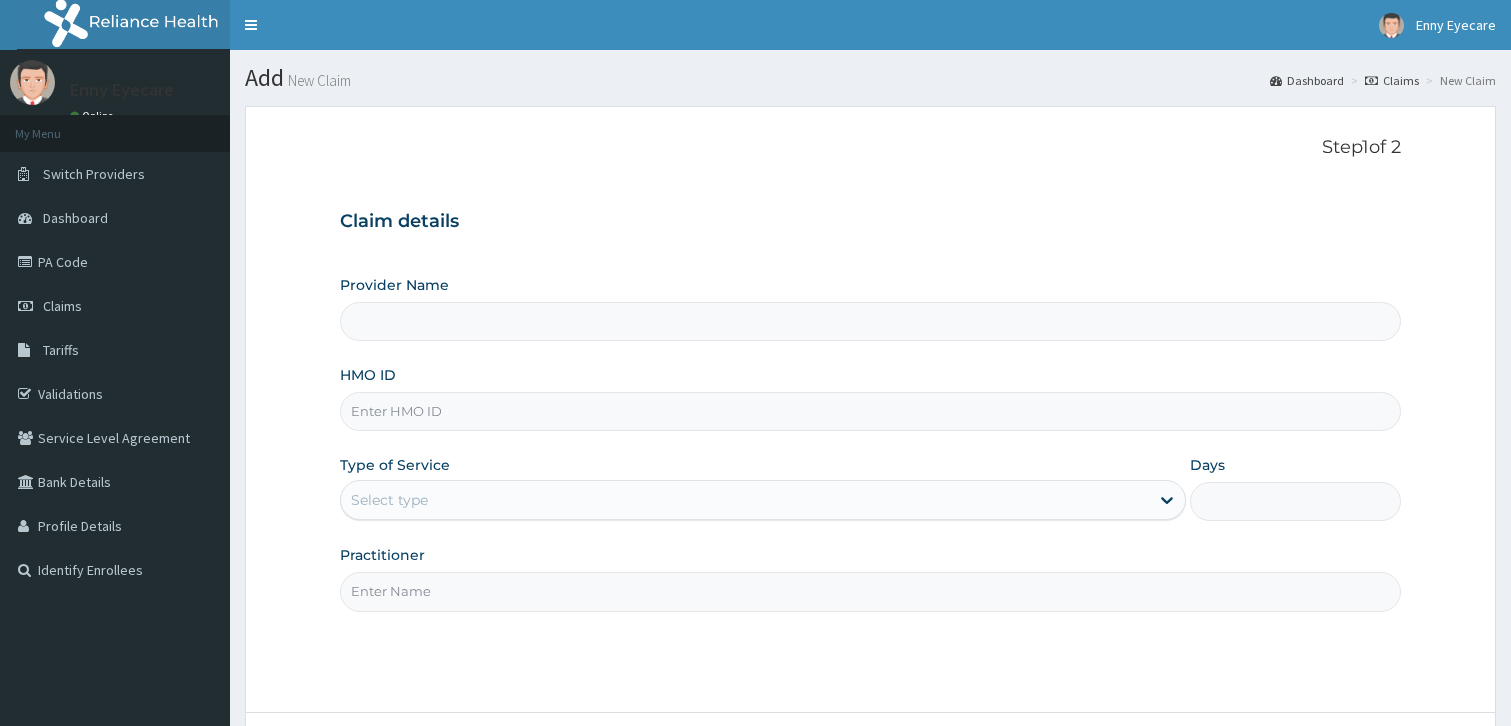 scroll, scrollTop: 0, scrollLeft: 0, axis: both 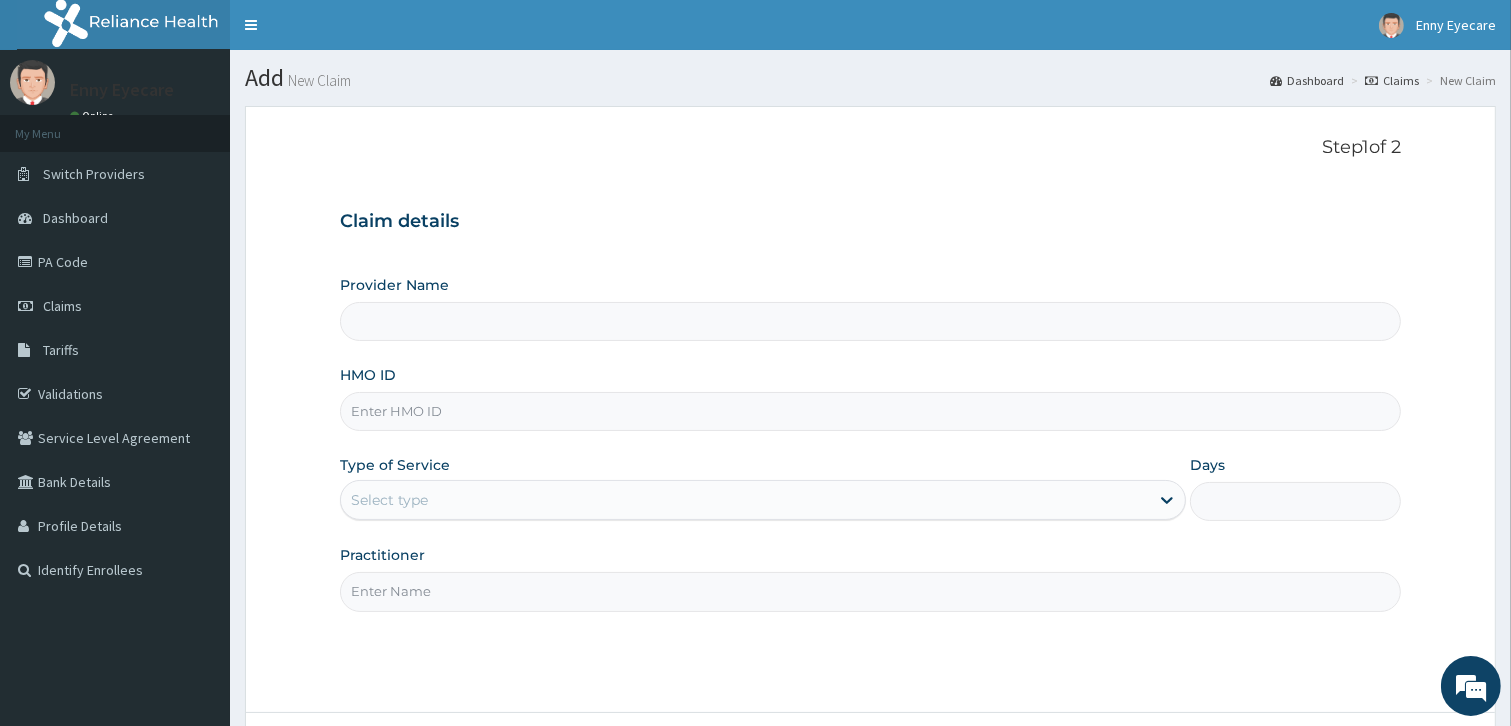 click on "Provider Name" at bounding box center (871, 321) 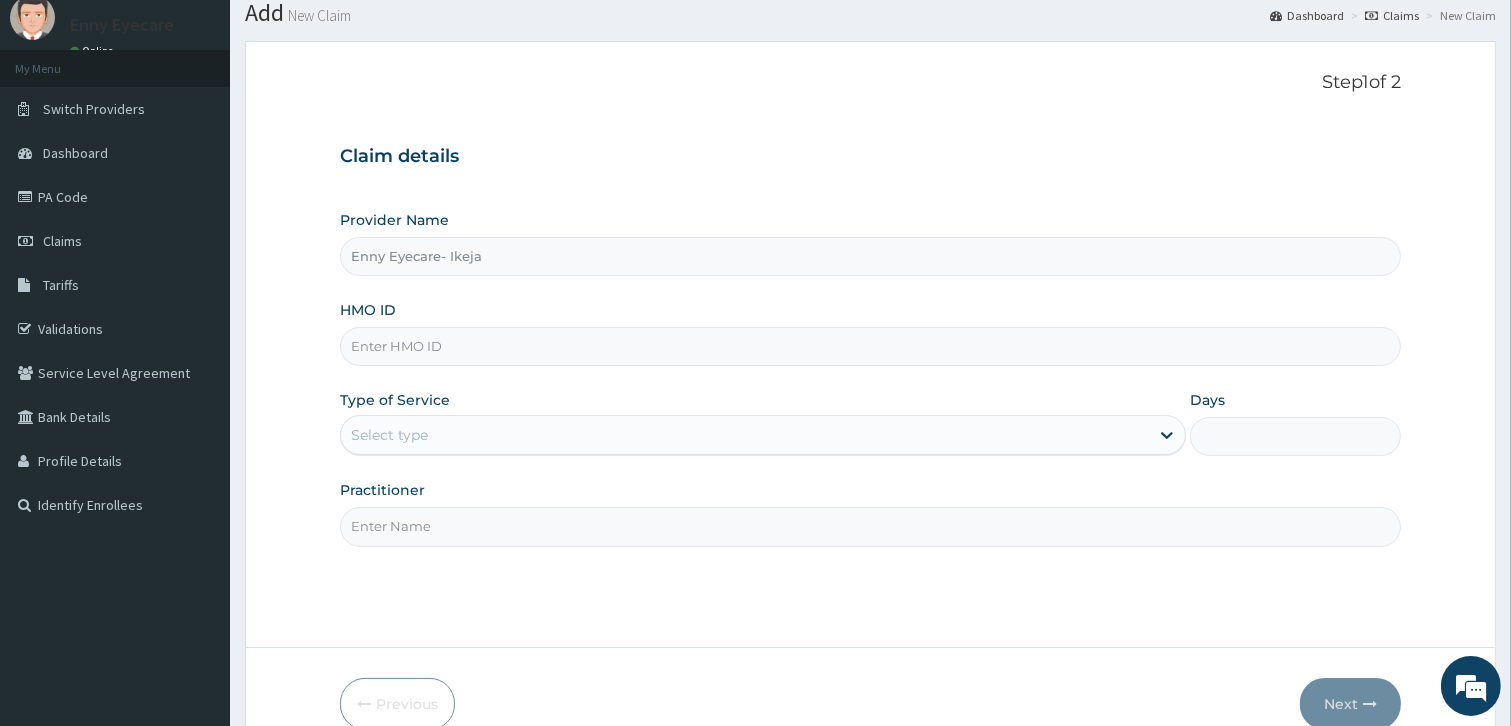 scroll, scrollTop: 100, scrollLeft: 0, axis: vertical 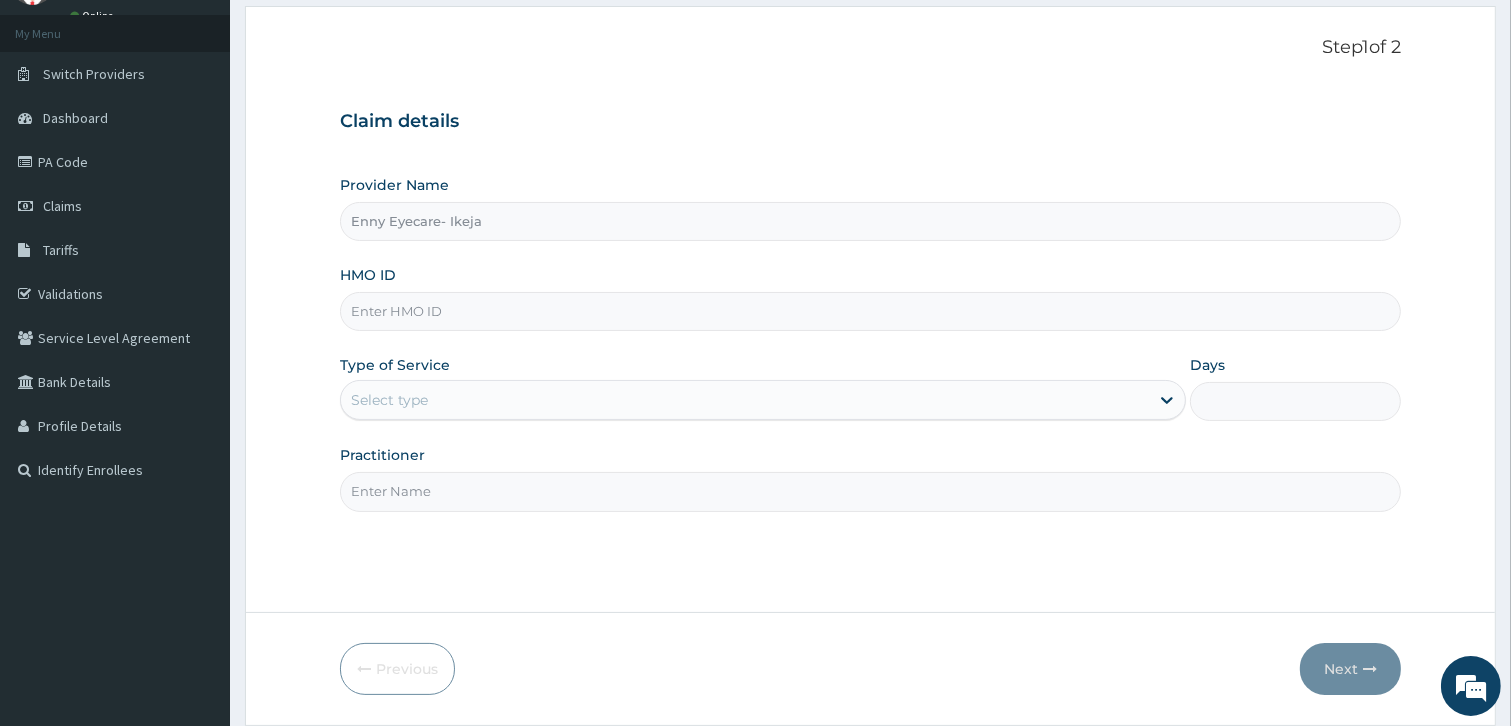 click on "HMO ID" at bounding box center (871, 311) 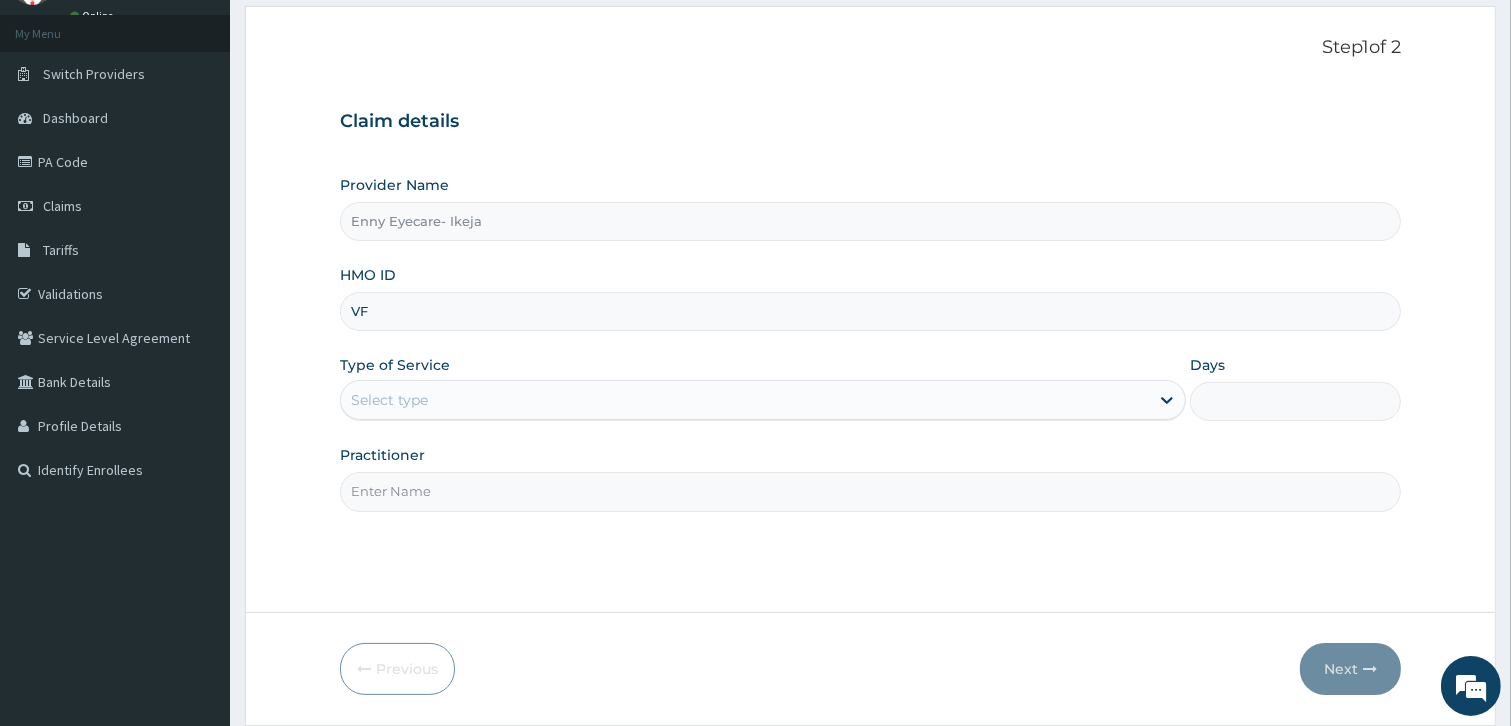 scroll, scrollTop: 0, scrollLeft: 0, axis: both 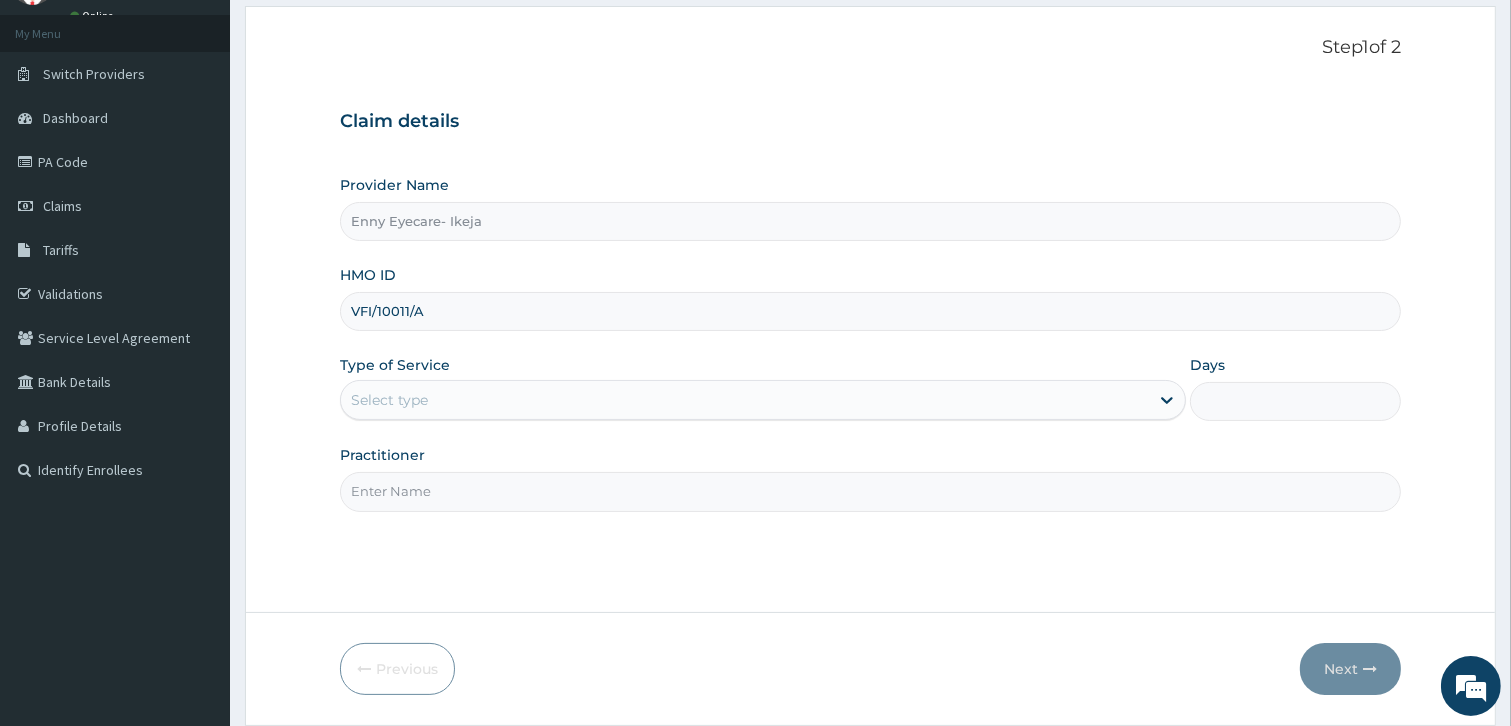type on "VFI/10011/A" 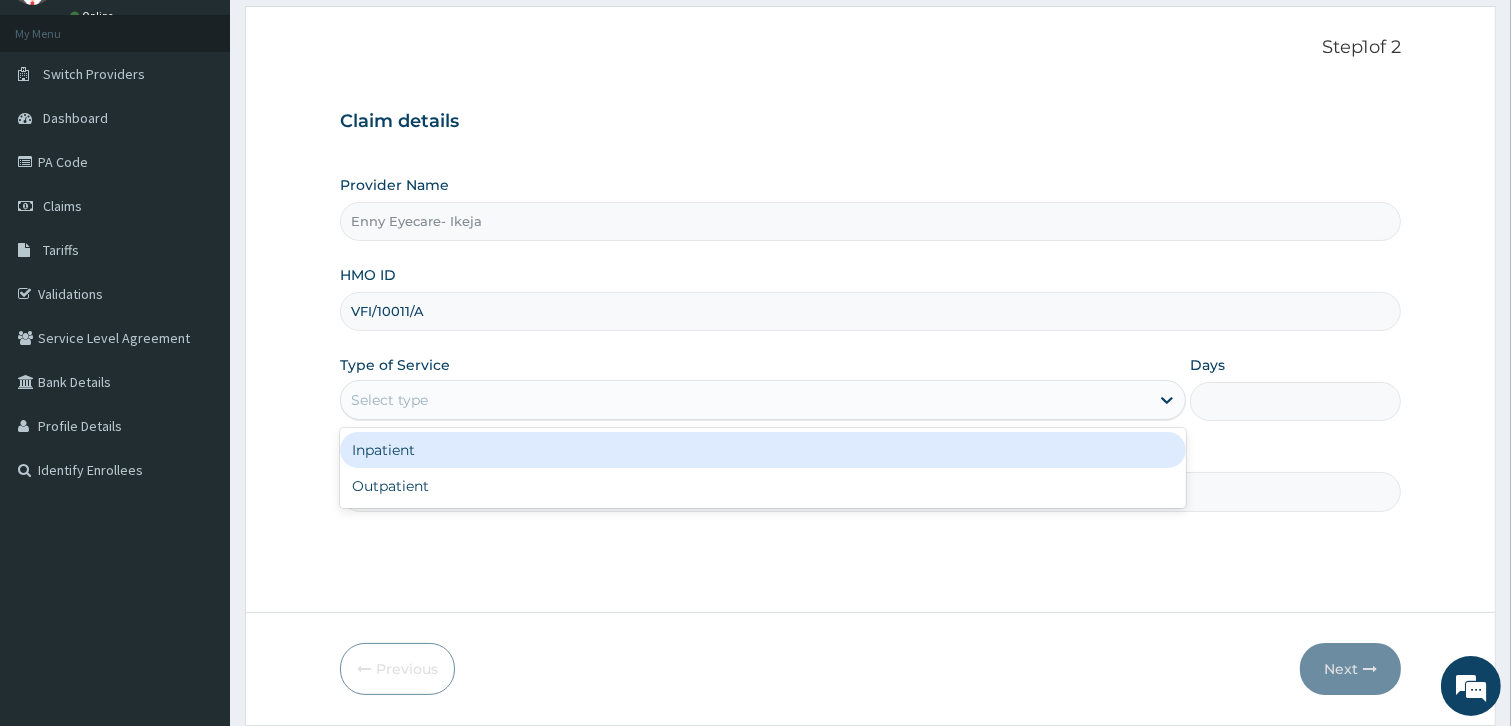 click on "Select type" at bounding box center (745, 400) 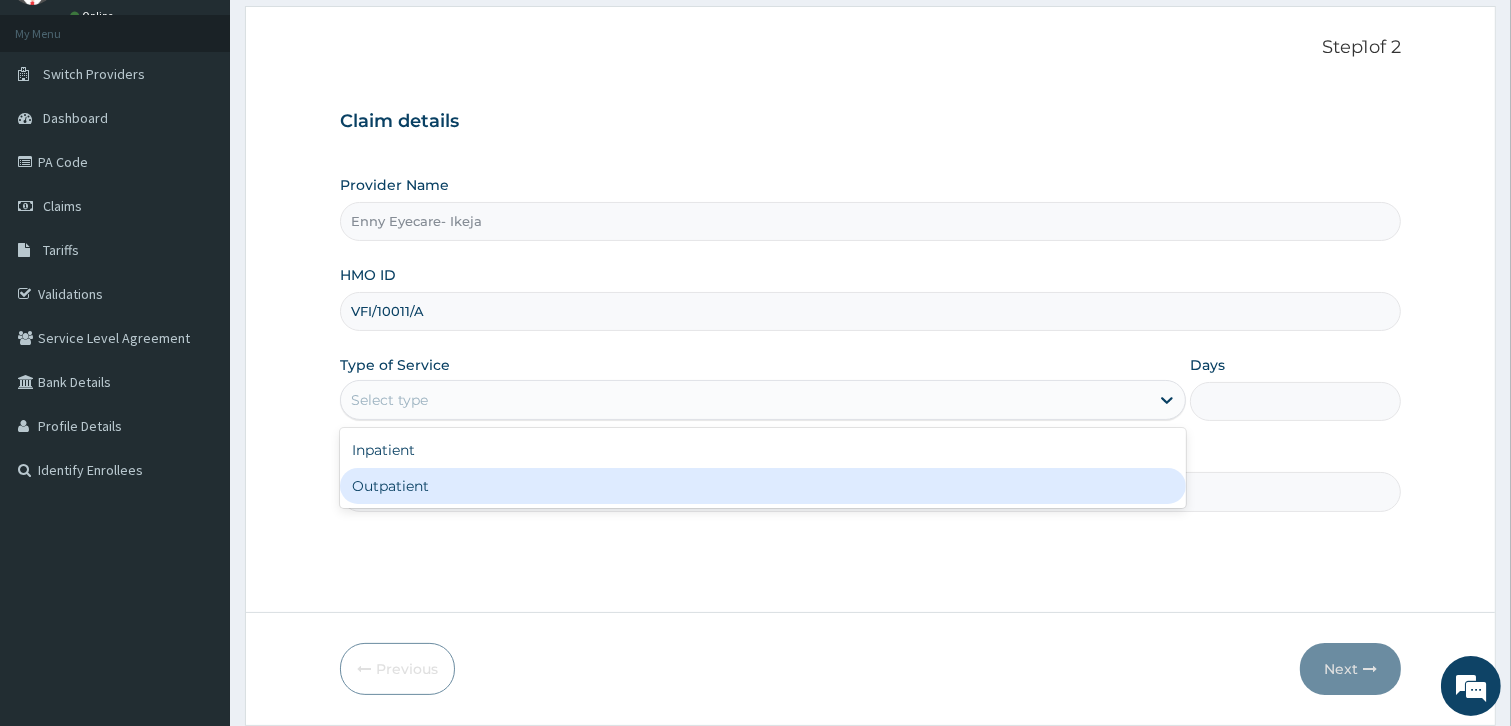 click on "Outpatient" at bounding box center [763, 486] 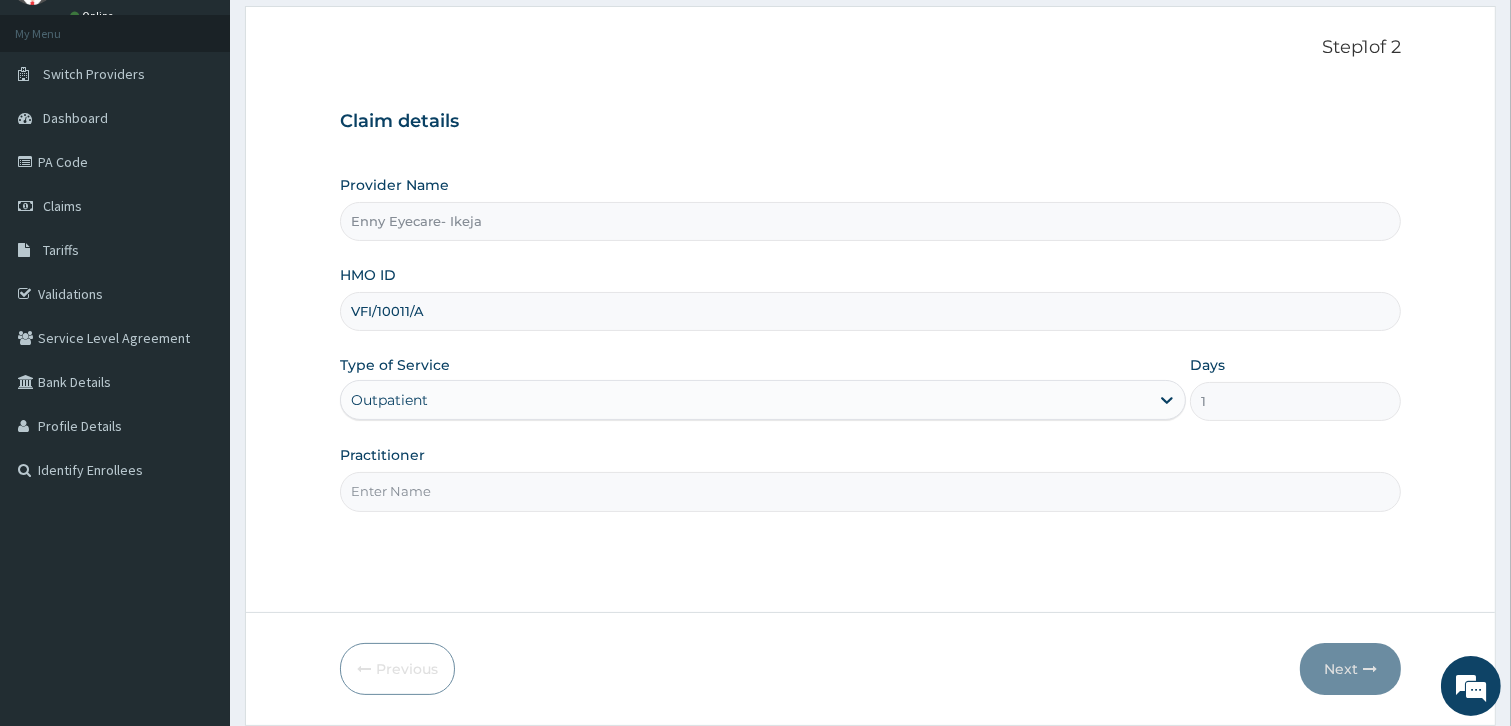 click on "Practitioner" at bounding box center (871, 491) 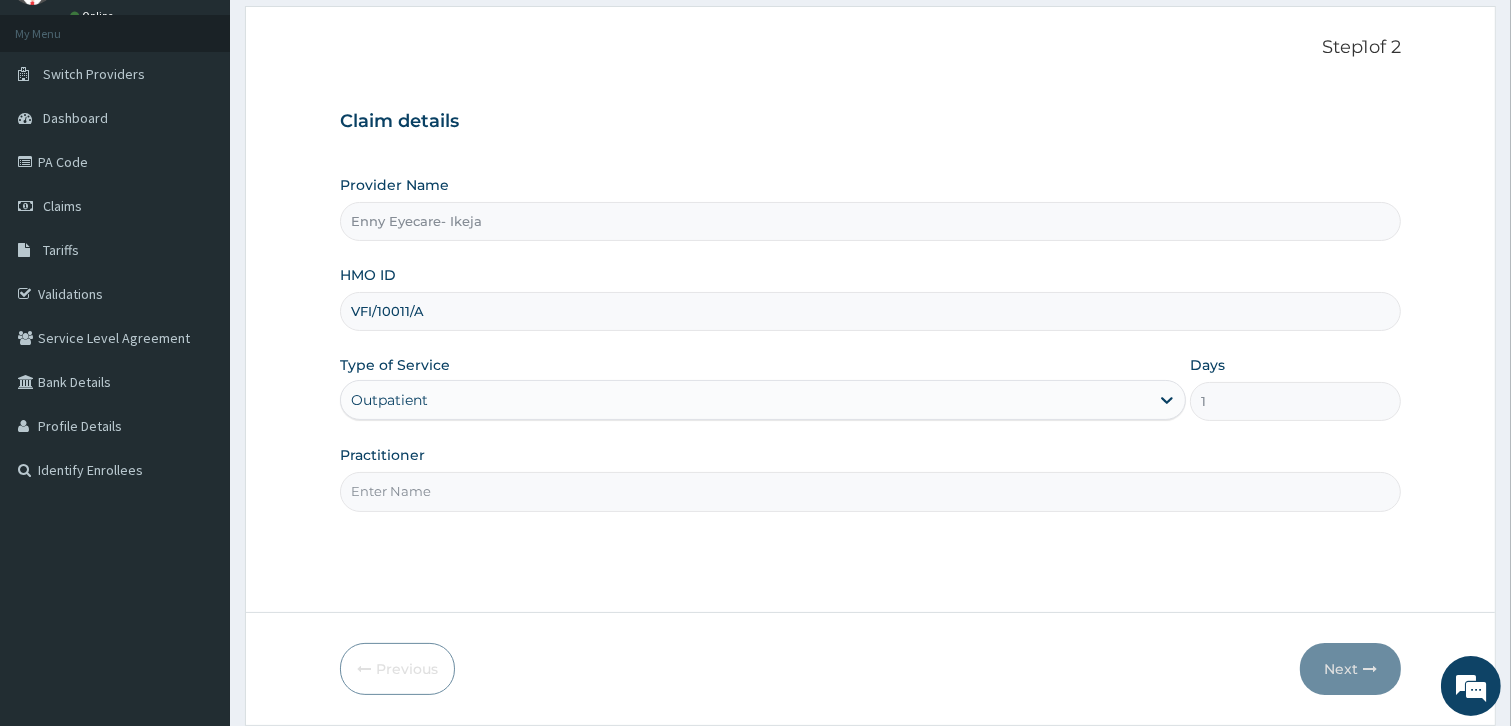 type on "Dr Ikeoluwa" 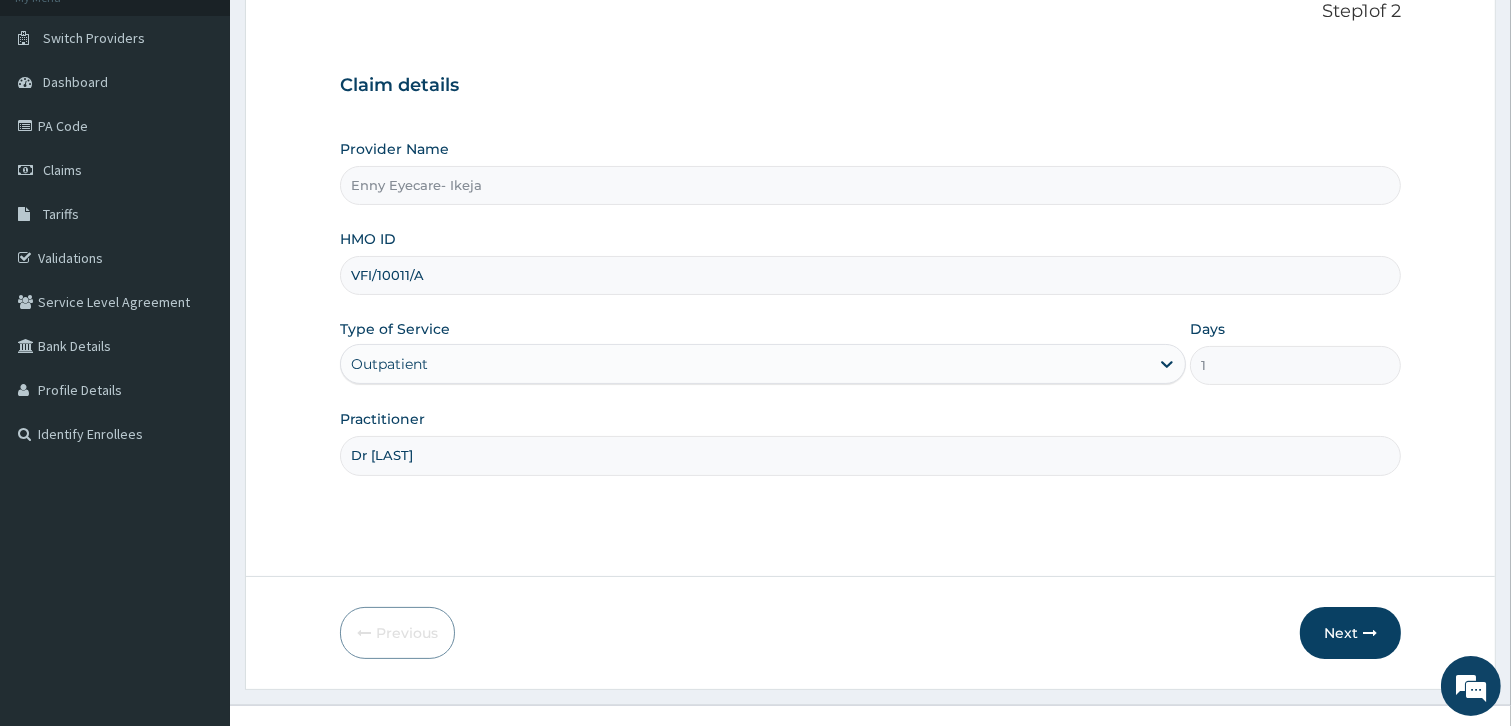 scroll, scrollTop: 165, scrollLeft: 0, axis: vertical 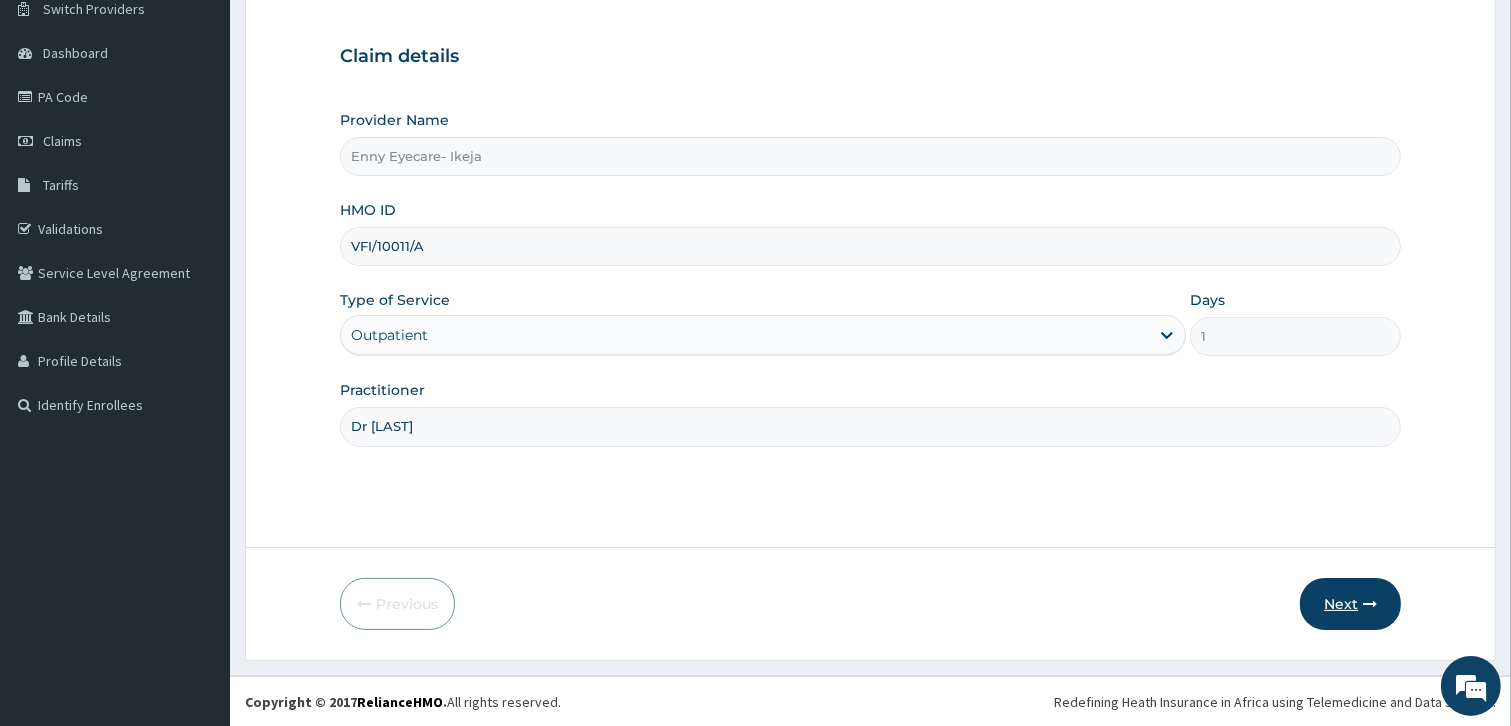 click on "Next" at bounding box center (1350, 604) 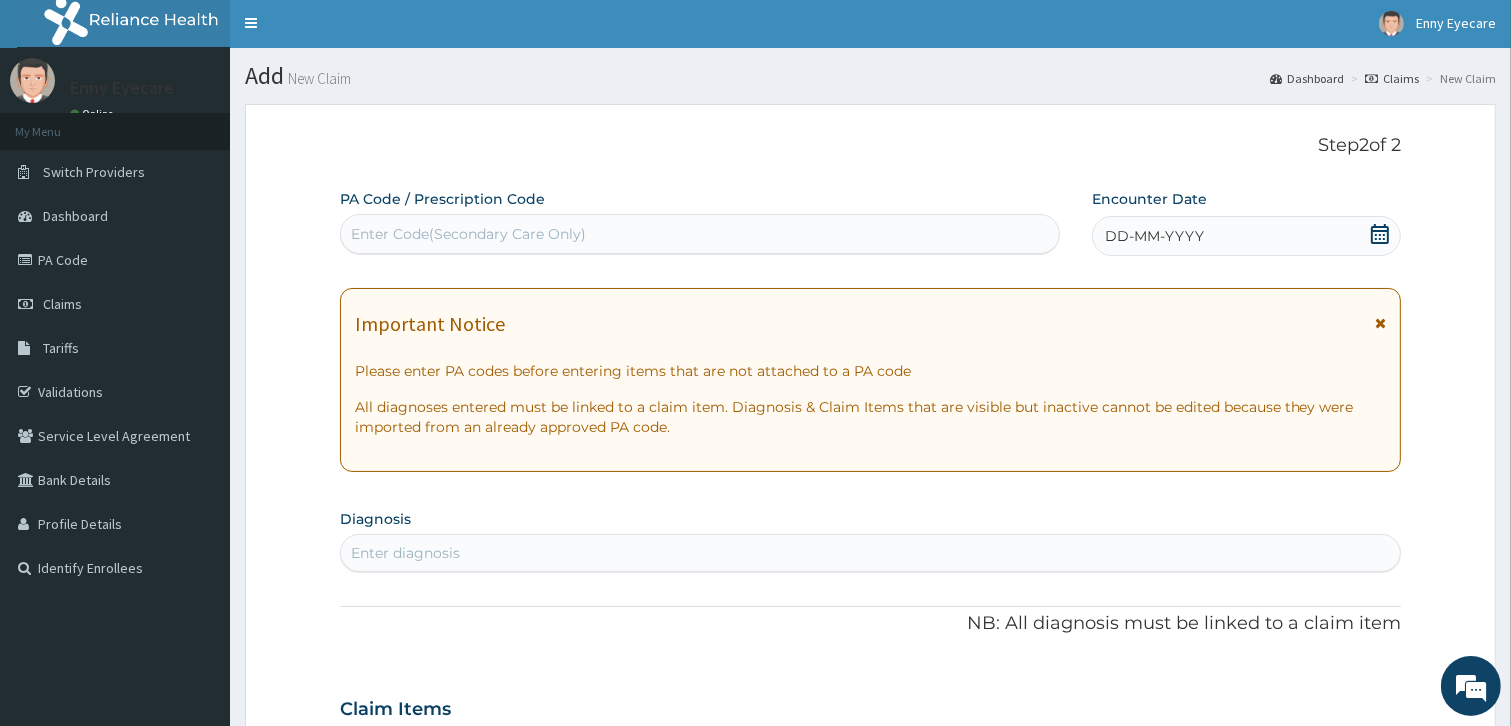 scroll, scrollTop: 0, scrollLeft: 0, axis: both 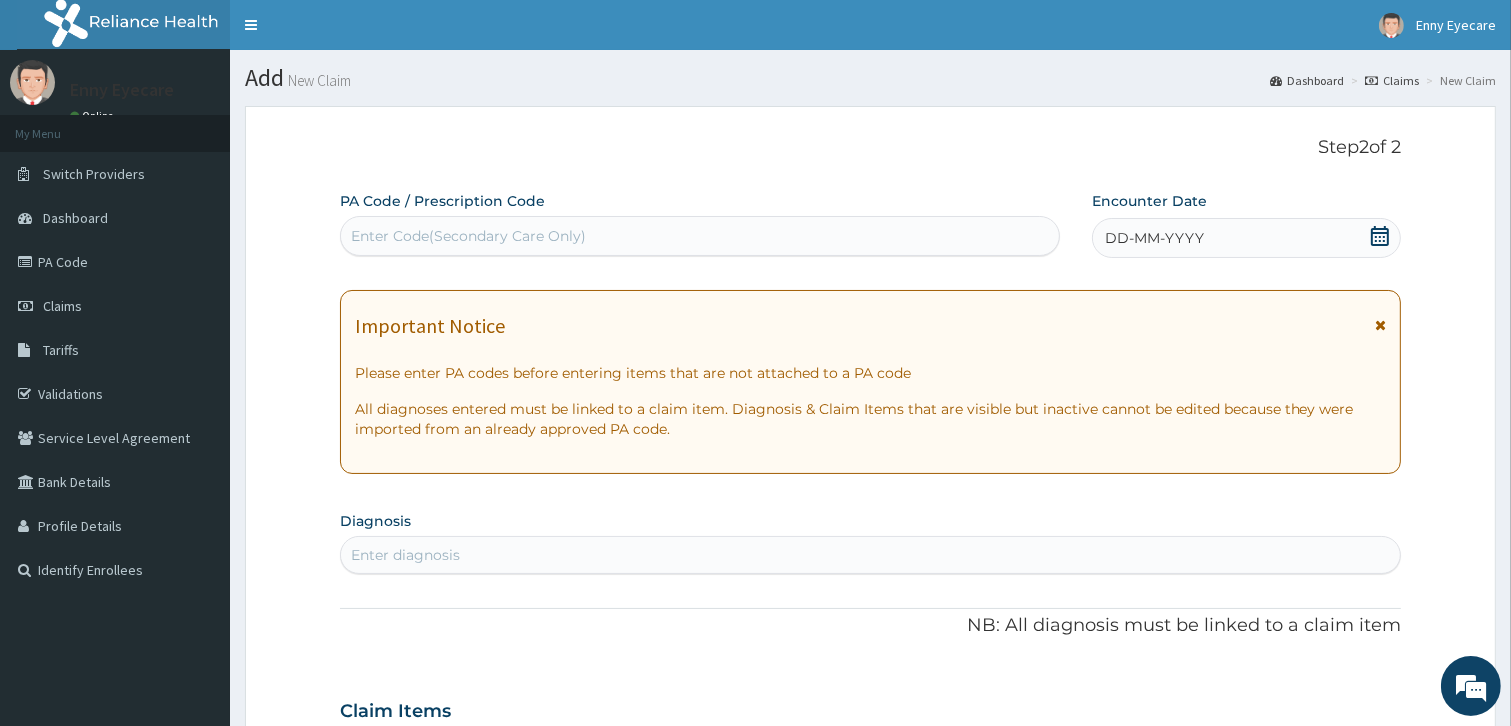 click on "Enter Code(Secondary Care Only)" at bounding box center (468, 236) 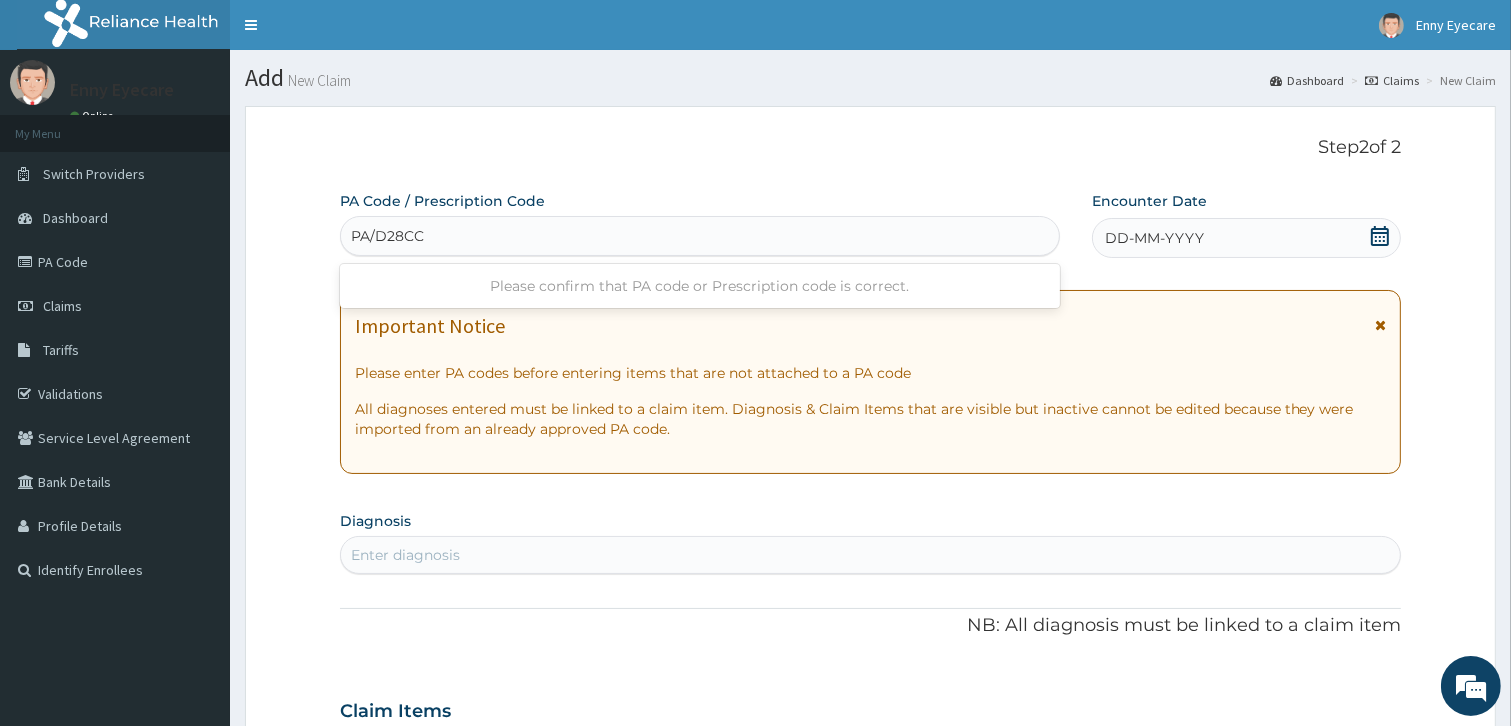 type on "PA/D28CC8" 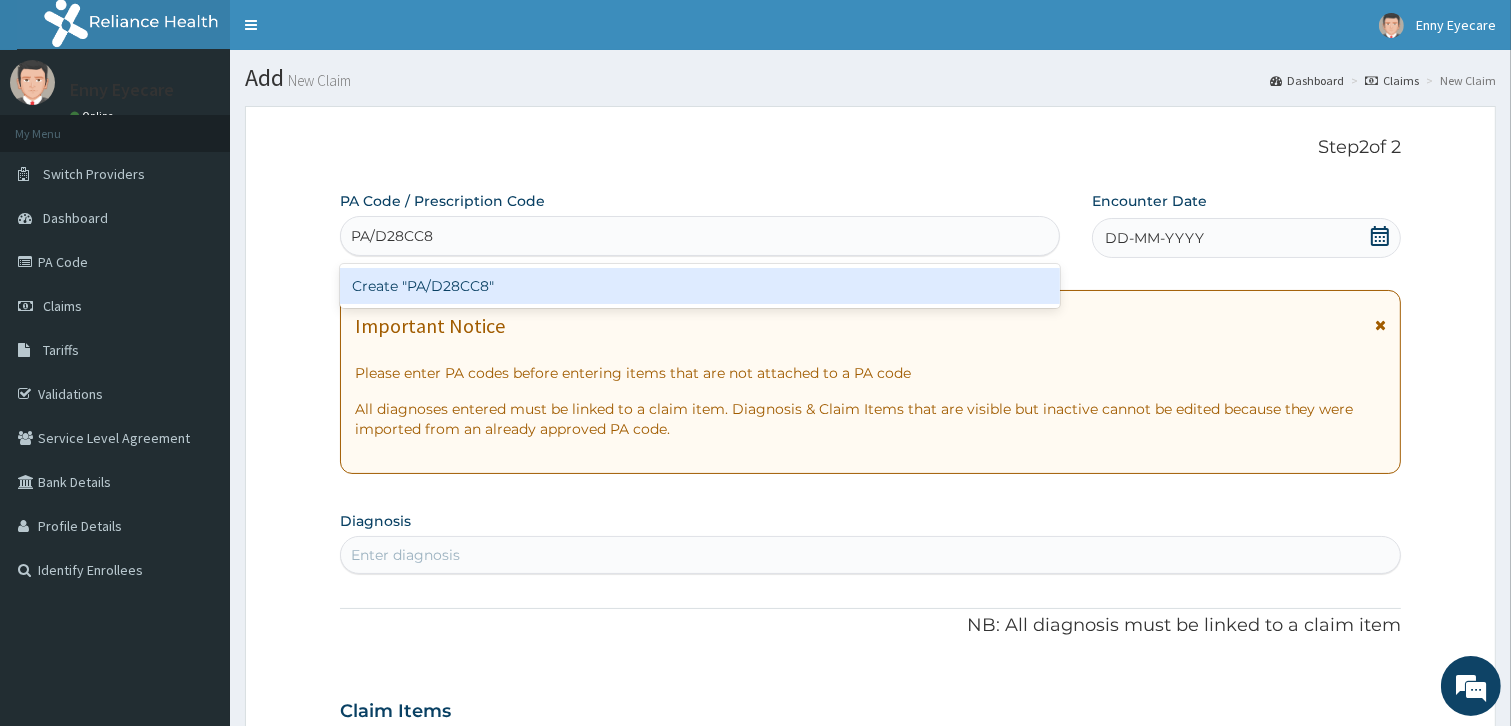 click on "Create "PA/D28CC8"" at bounding box center (700, 286) 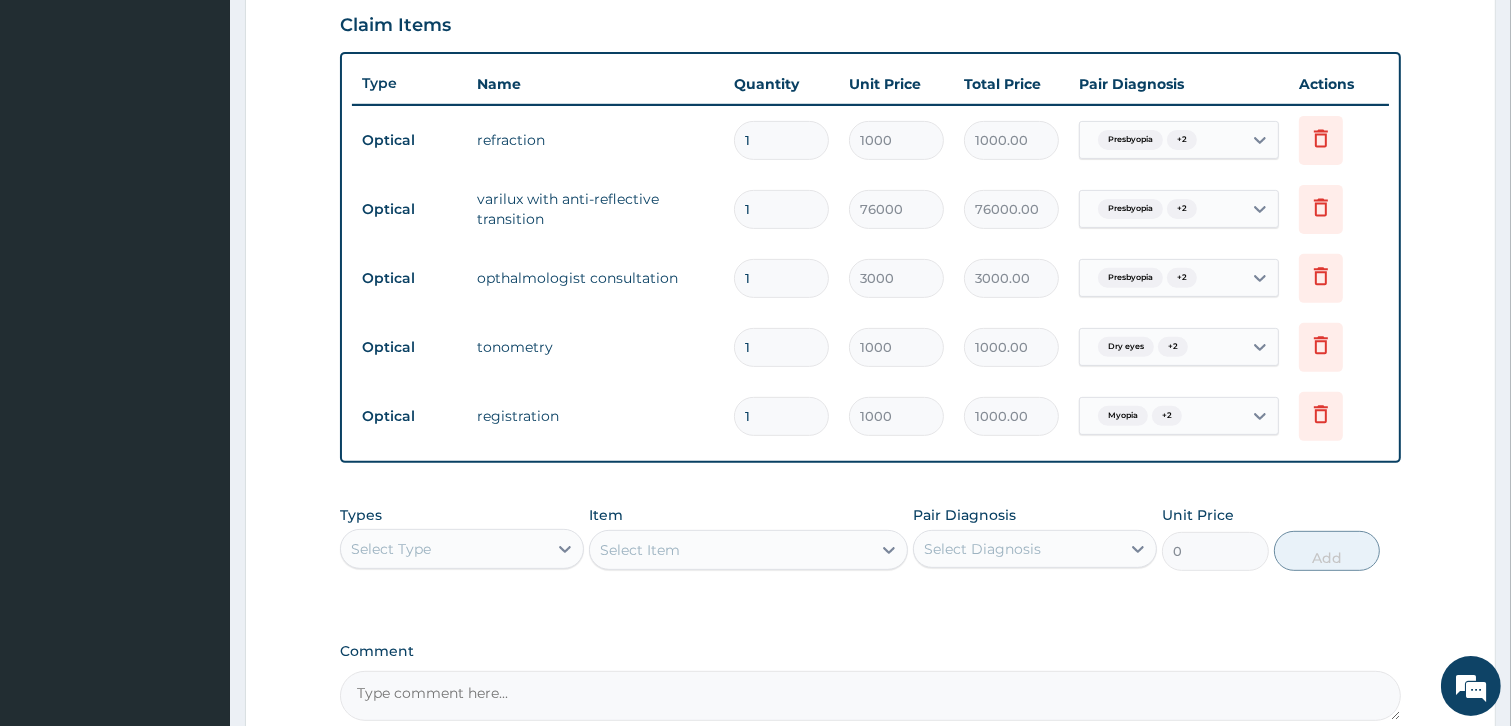 scroll, scrollTop: 892, scrollLeft: 0, axis: vertical 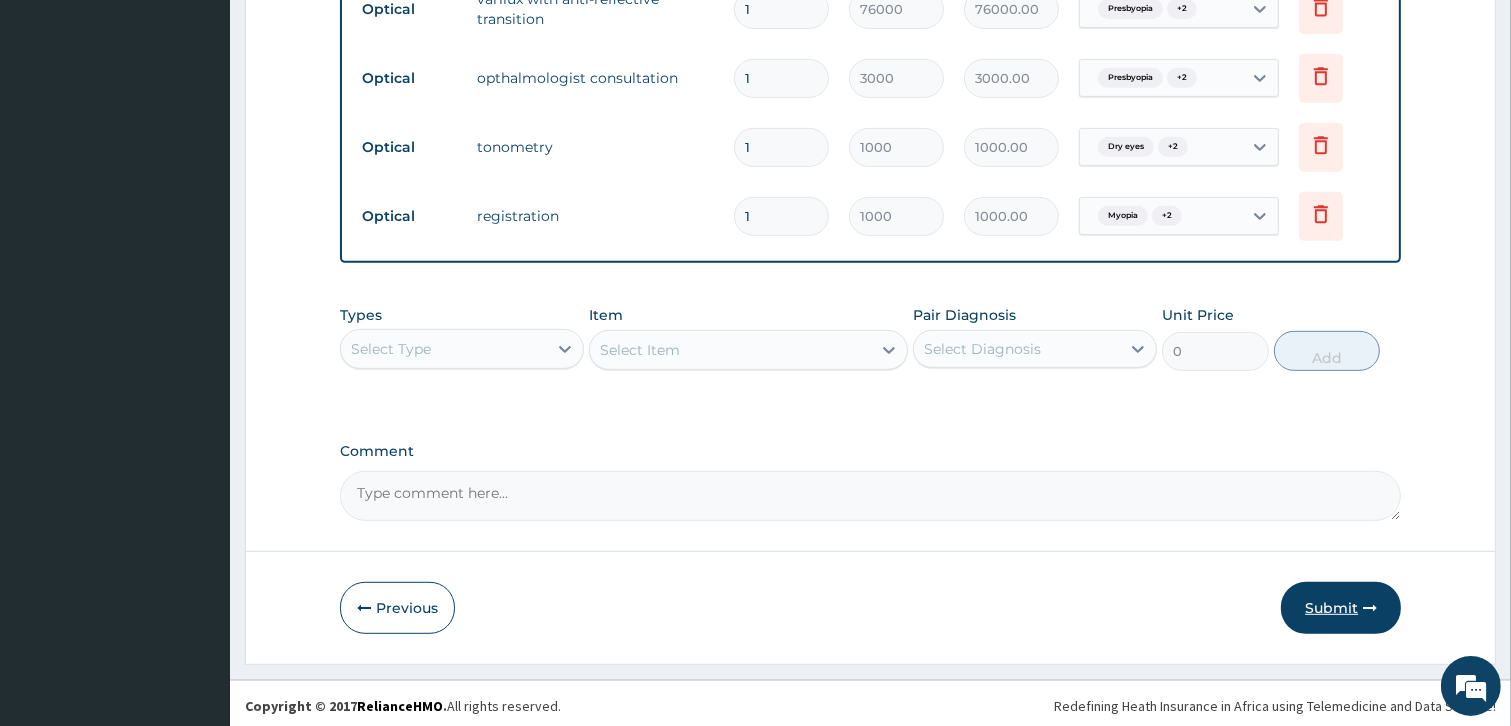 click at bounding box center [1370, 608] 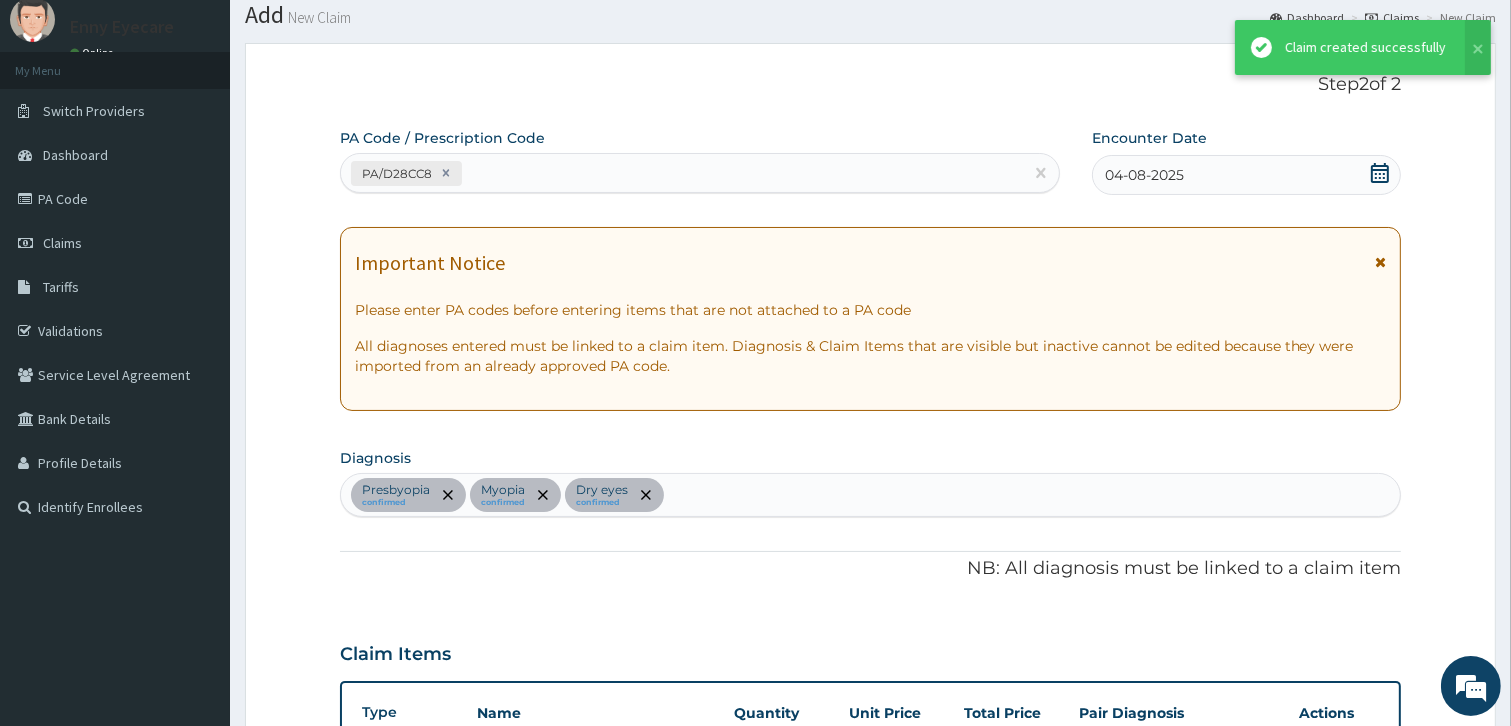 scroll, scrollTop: 892, scrollLeft: 0, axis: vertical 